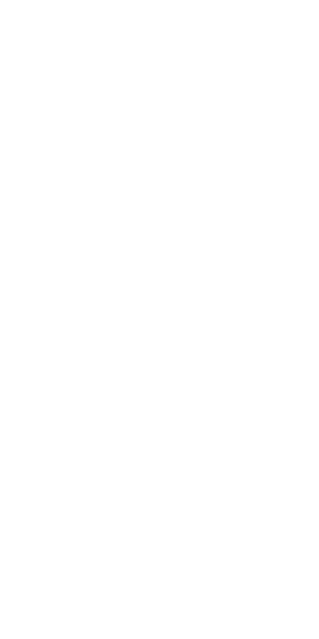 scroll, scrollTop: 0, scrollLeft: 0, axis: both 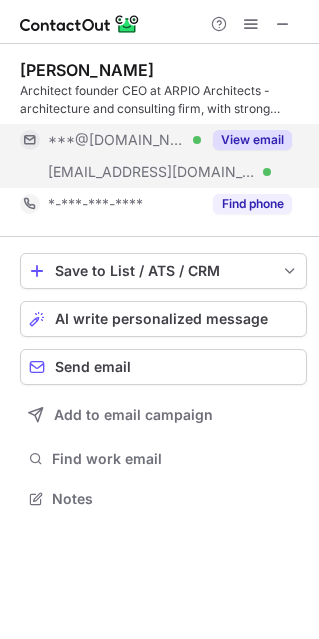 click on "View email" at bounding box center [252, 140] 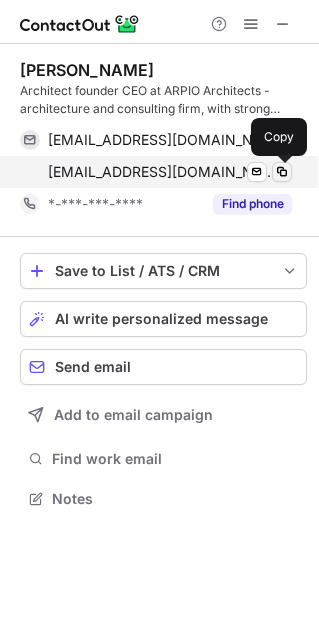 click at bounding box center (282, 172) 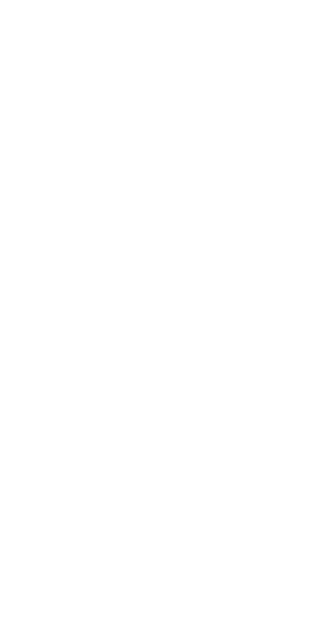 scroll, scrollTop: 0, scrollLeft: 0, axis: both 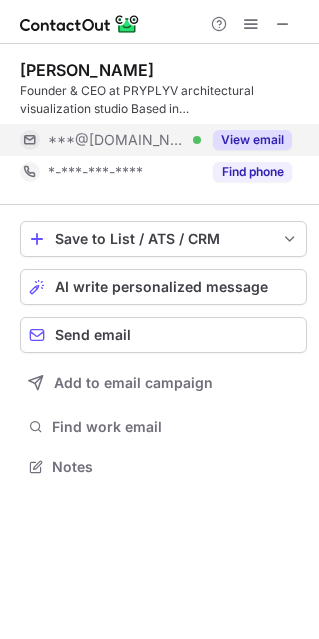 click on "View email" at bounding box center [252, 140] 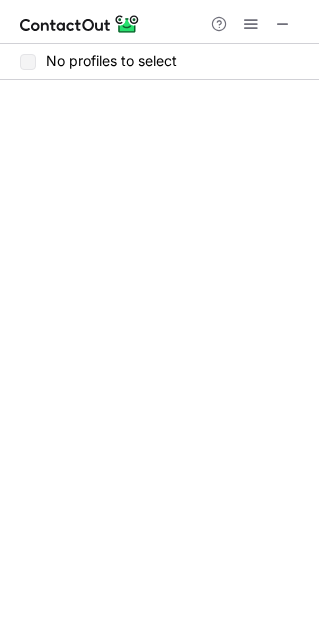scroll, scrollTop: 0, scrollLeft: 0, axis: both 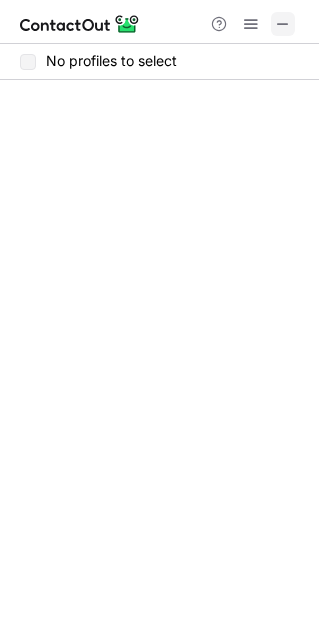 click at bounding box center [283, 24] 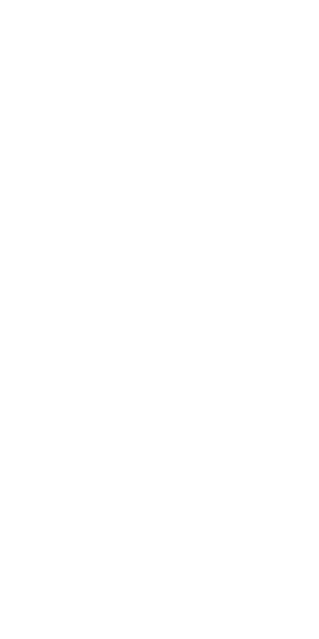 scroll, scrollTop: 0, scrollLeft: 0, axis: both 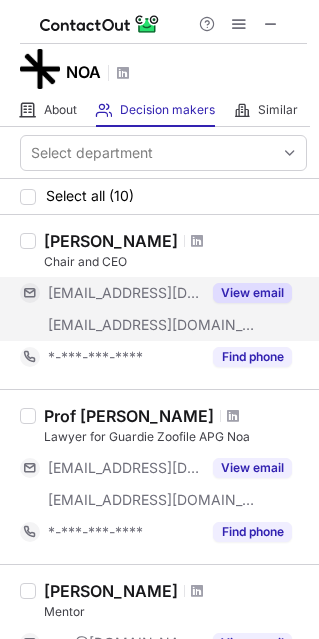 click on "View email" at bounding box center [252, 293] 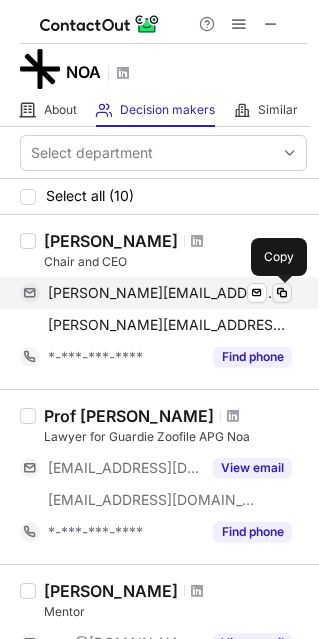 click at bounding box center [282, 293] 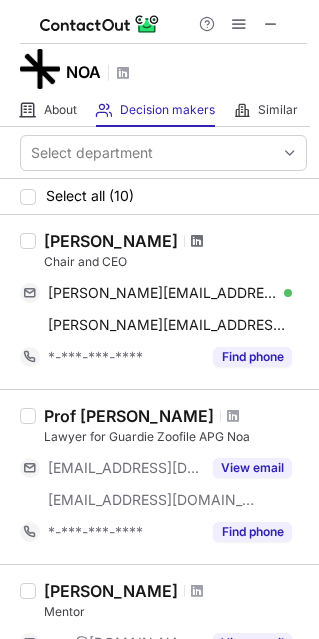 click at bounding box center (197, 241) 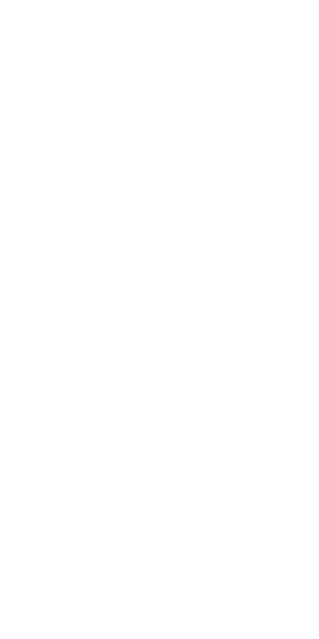 scroll, scrollTop: 0, scrollLeft: 0, axis: both 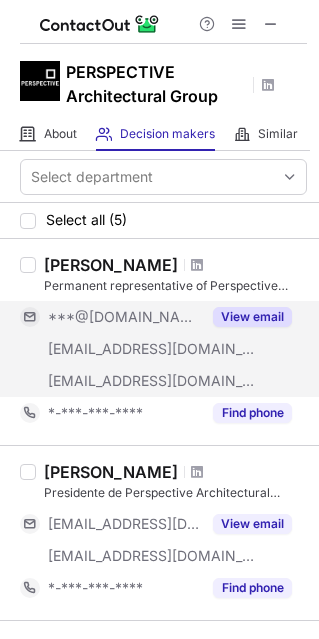 click on "View email" at bounding box center [252, 317] 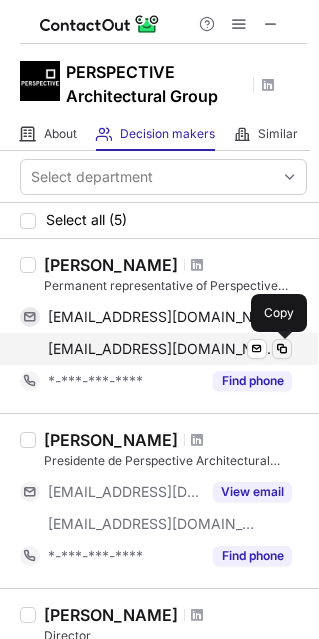 click at bounding box center (282, 349) 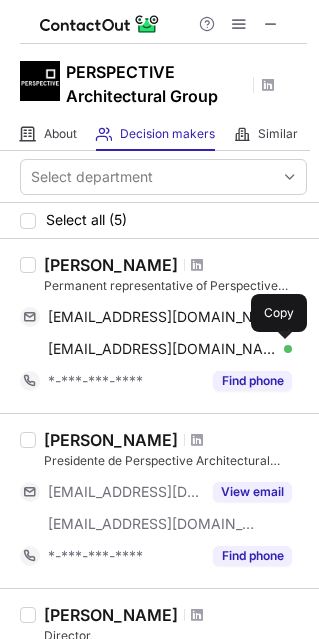 type 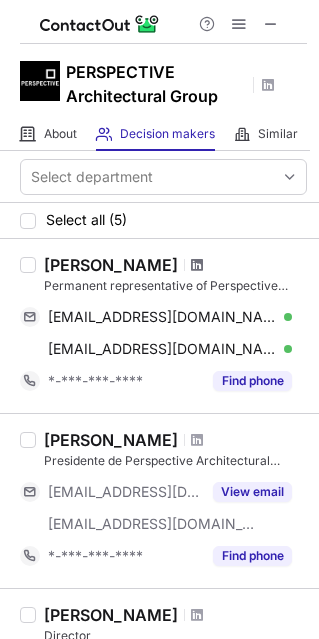 click at bounding box center (197, 265) 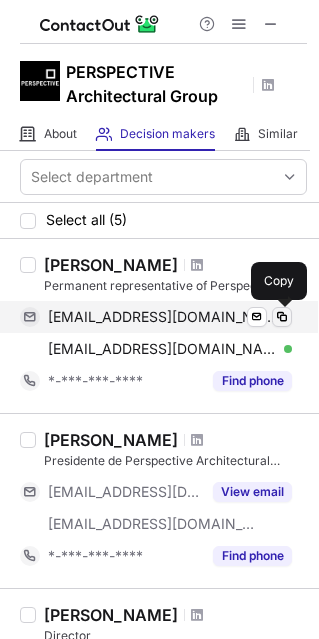 click at bounding box center [282, 317] 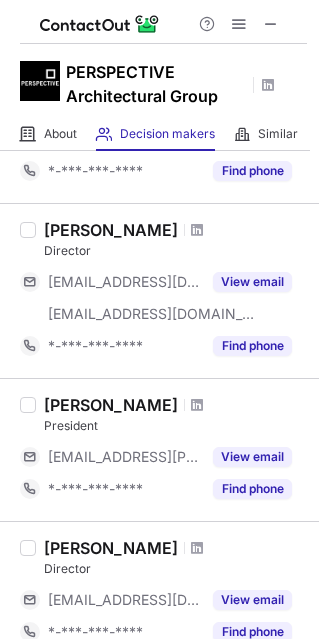 scroll, scrollTop: 400, scrollLeft: 0, axis: vertical 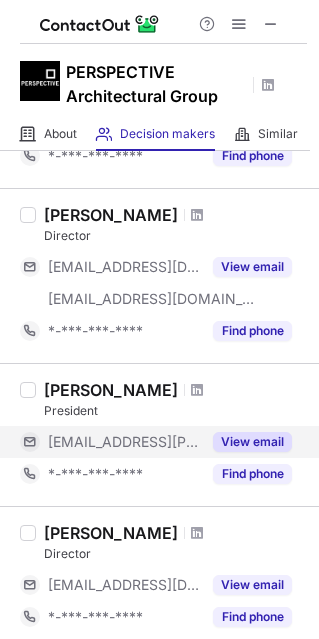 click on "View email" at bounding box center [252, 442] 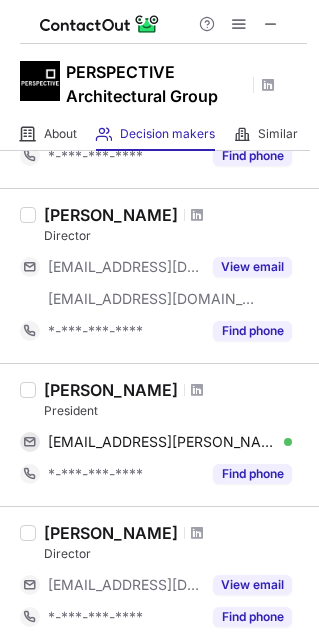 scroll, scrollTop: 266, scrollLeft: 0, axis: vertical 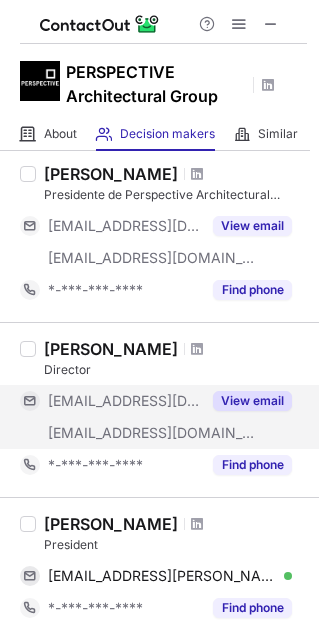 click on "View email" at bounding box center (252, 401) 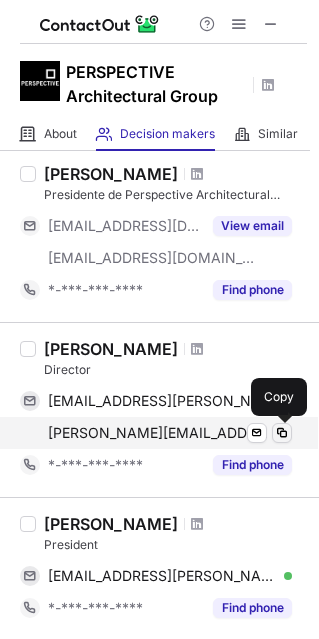 click at bounding box center (282, 433) 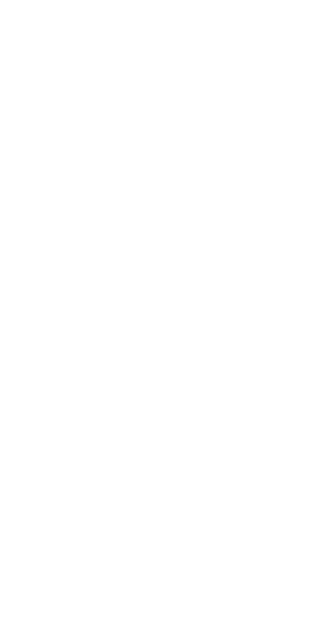 scroll, scrollTop: 0, scrollLeft: 0, axis: both 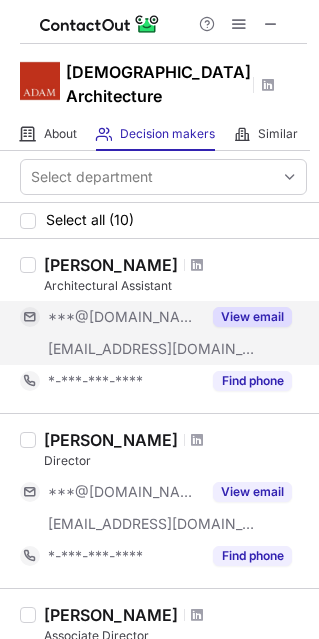 click on "View email" at bounding box center [252, 317] 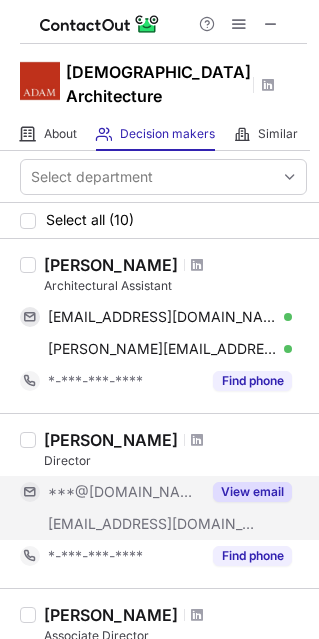 click on "View email" at bounding box center [252, 492] 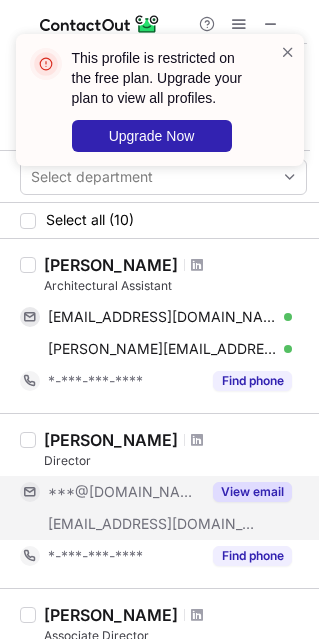 click on "This profile is restricted on the free plan. Upgrade your plan to view all profiles. Upgrade Now" at bounding box center (160, 108) 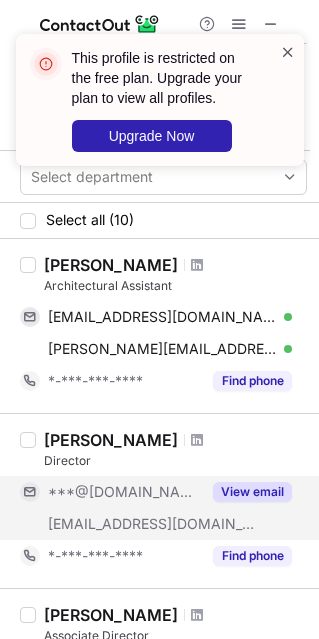 click at bounding box center (288, 52) 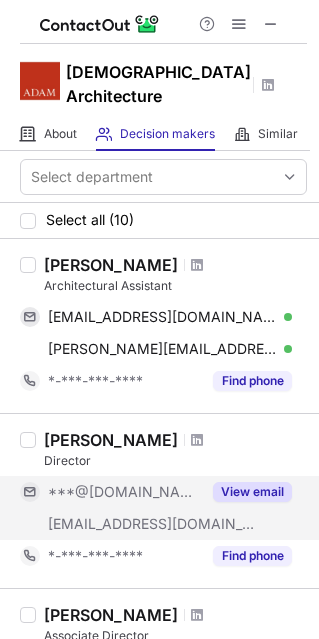 click on "This profile is restricted on the free plan. Upgrade your plan to view all profiles. Upgrade Now" at bounding box center (160, 108) 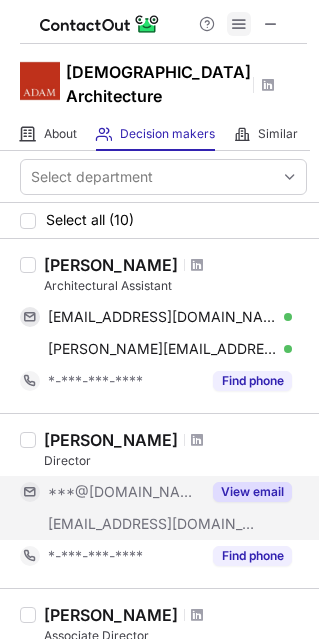 click at bounding box center [239, 24] 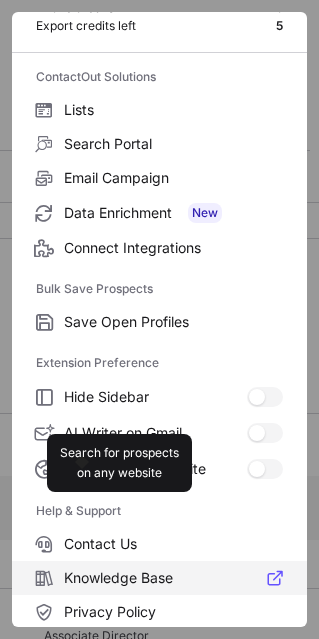 scroll, scrollTop: 193, scrollLeft: 0, axis: vertical 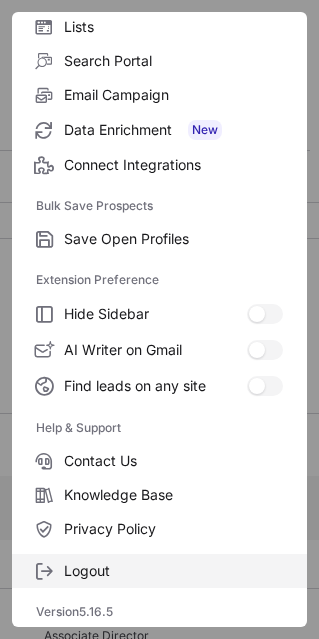 click on "Logout" at bounding box center [173, 571] 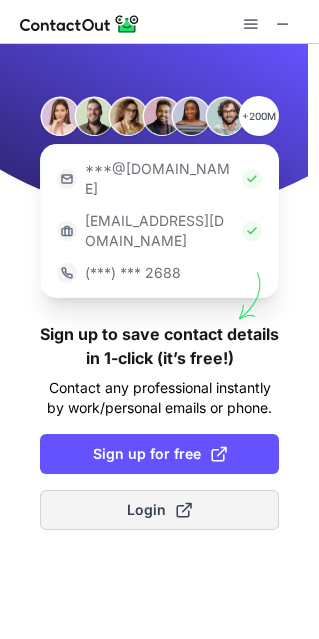 click on "Login" at bounding box center [159, 510] 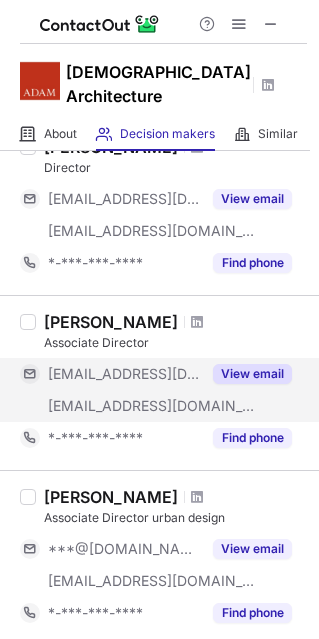 scroll, scrollTop: 1333, scrollLeft: 0, axis: vertical 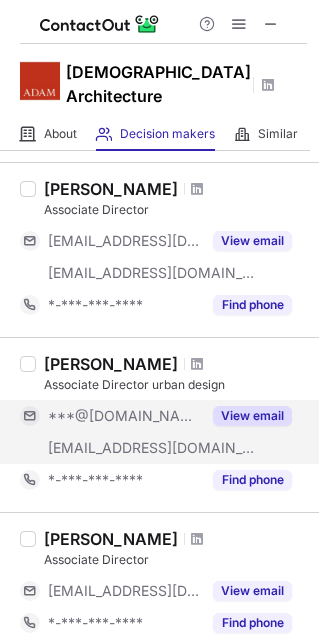 click on "View email" at bounding box center [252, 416] 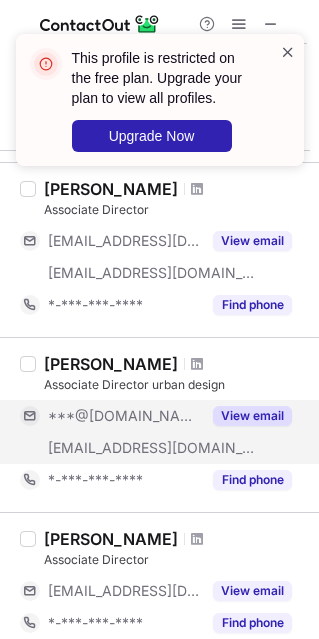 click at bounding box center (288, 52) 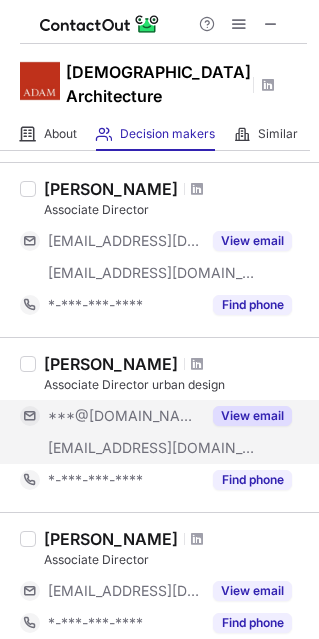click at bounding box center [239, 24] 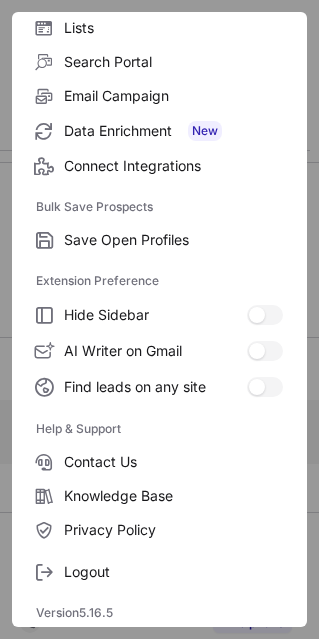 scroll, scrollTop: 193, scrollLeft: 0, axis: vertical 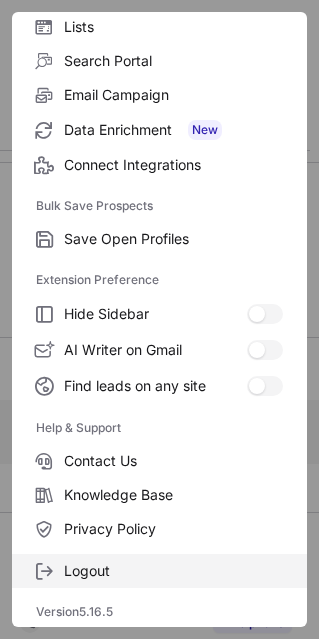 click on "Logout" at bounding box center (173, 571) 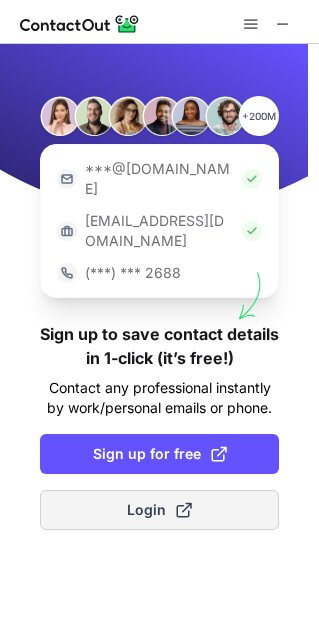 click on "Login" at bounding box center [159, 510] 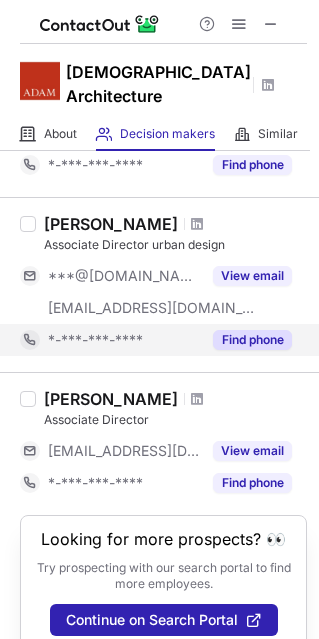 scroll, scrollTop: 1475, scrollLeft: 0, axis: vertical 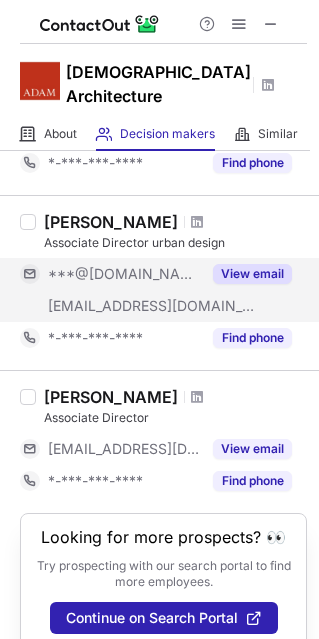 click on "View email" at bounding box center [246, 274] 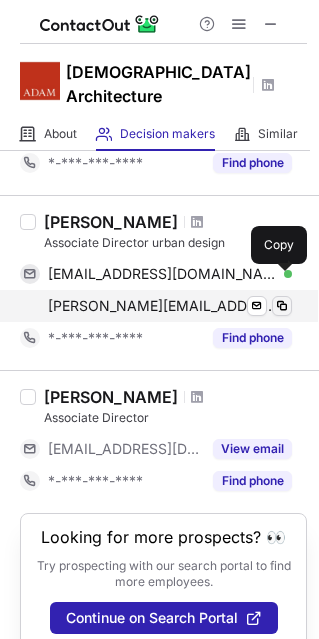 click at bounding box center [282, 306] 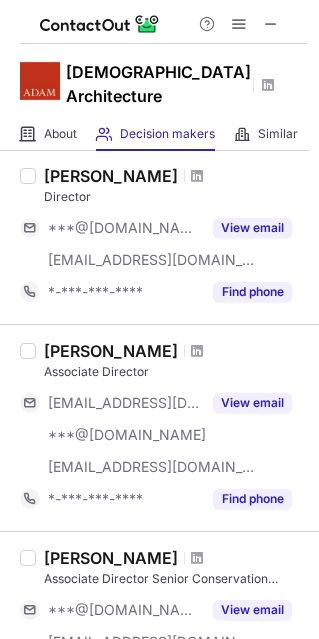 scroll, scrollTop: 266, scrollLeft: 0, axis: vertical 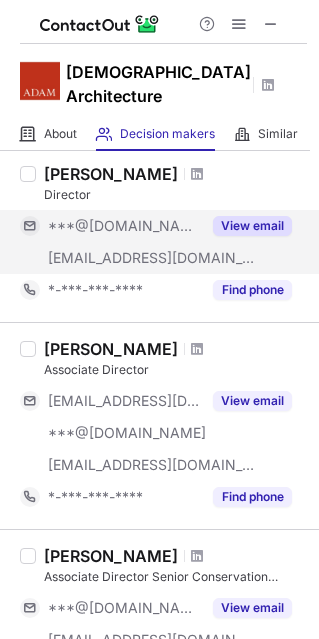 click on "View email" at bounding box center [252, 226] 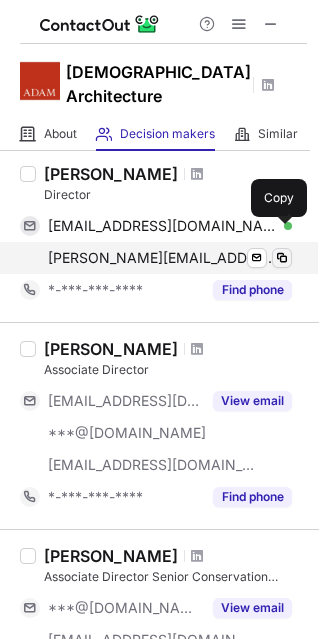 click at bounding box center [282, 258] 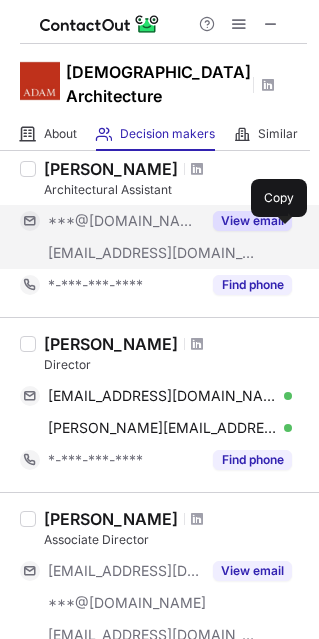 scroll, scrollTop: 0, scrollLeft: 0, axis: both 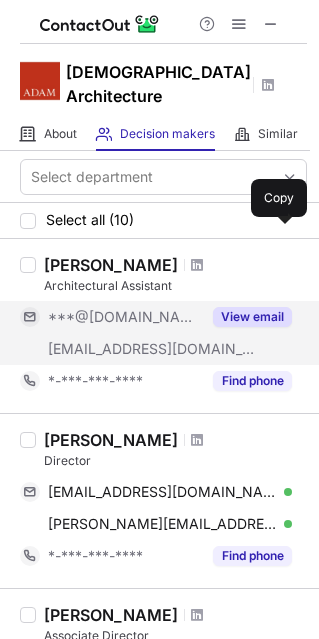 click on "View email" at bounding box center [252, 317] 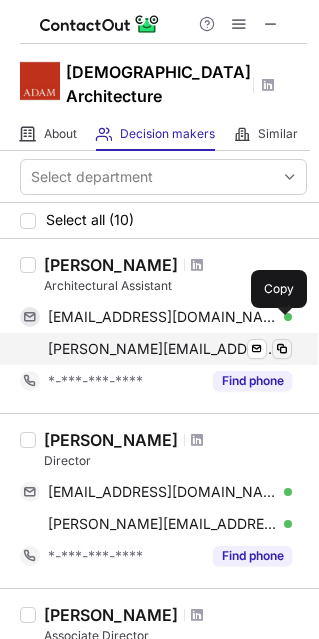 click at bounding box center (282, 349) 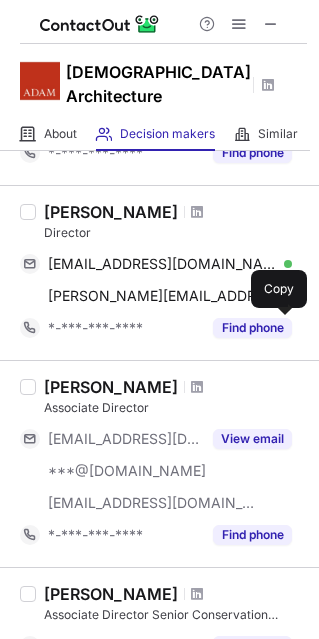 scroll, scrollTop: 266, scrollLeft: 0, axis: vertical 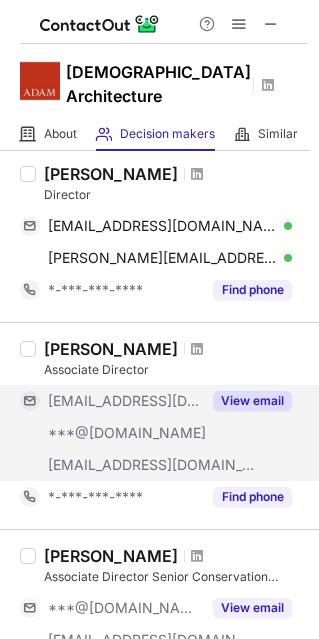 click on "View email" at bounding box center [252, 401] 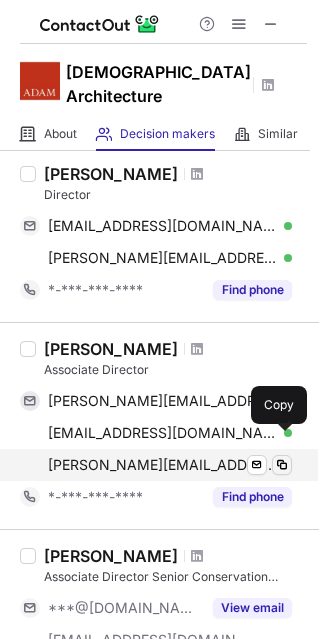 click at bounding box center [282, 465] 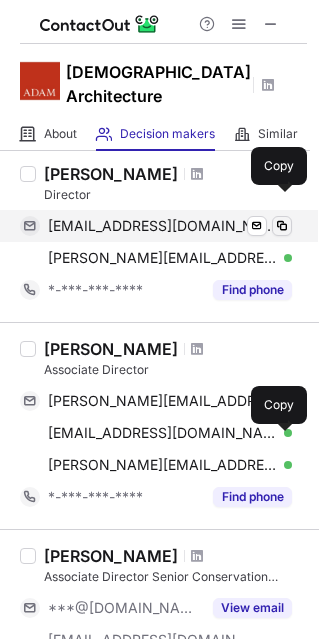 click at bounding box center (282, 226) 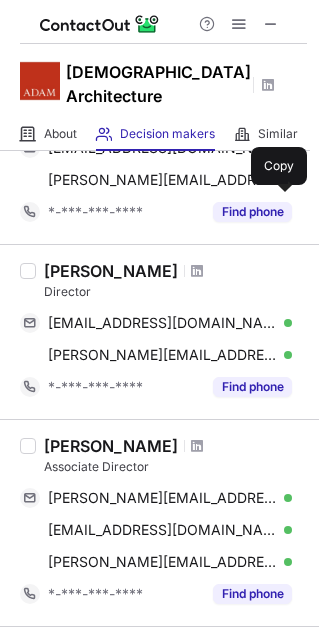 scroll, scrollTop: 0, scrollLeft: 0, axis: both 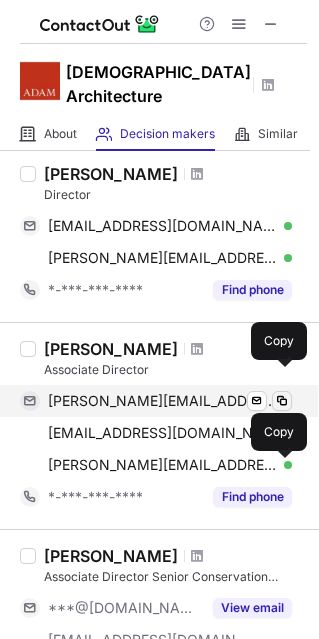 click at bounding box center [282, 401] 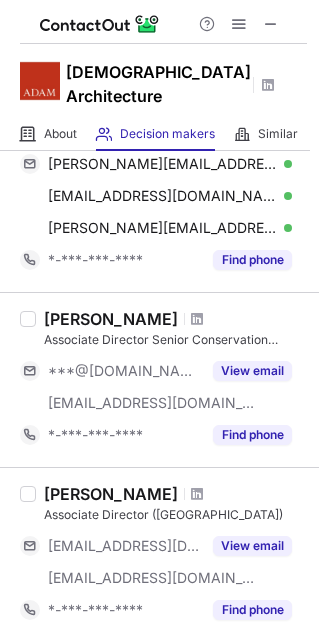 scroll, scrollTop: 533, scrollLeft: 0, axis: vertical 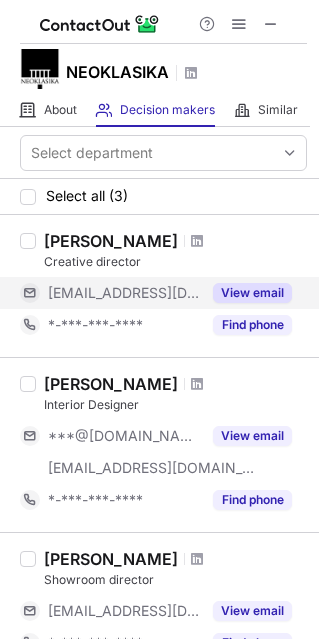click on "View email" at bounding box center [252, 293] 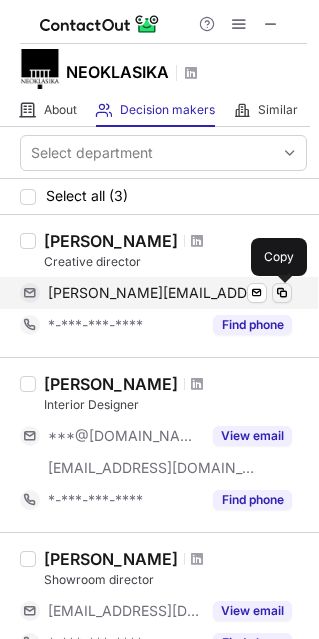click at bounding box center (282, 293) 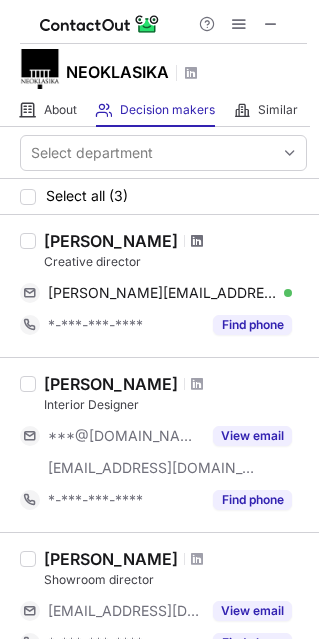 click at bounding box center (197, 241) 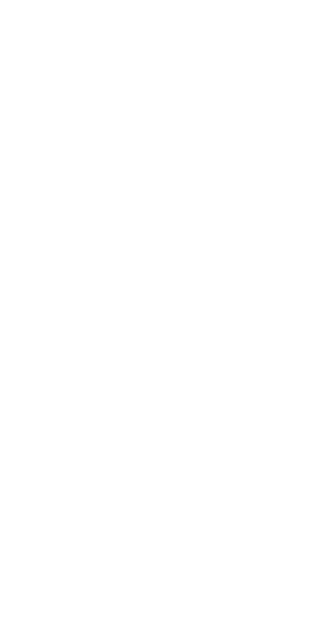 scroll, scrollTop: 0, scrollLeft: 0, axis: both 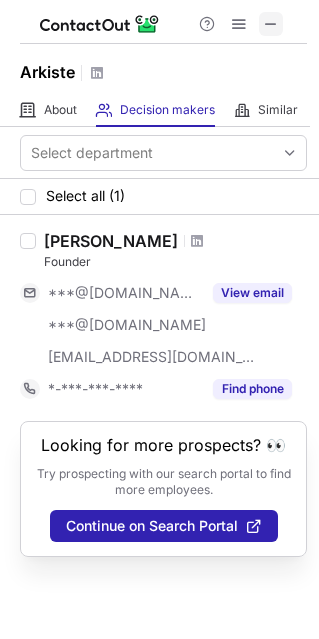click at bounding box center (271, 24) 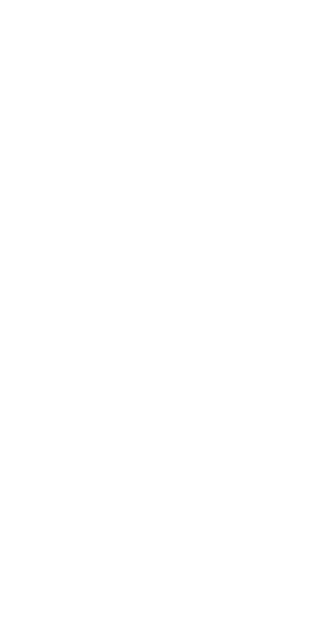 scroll, scrollTop: 0, scrollLeft: 0, axis: both 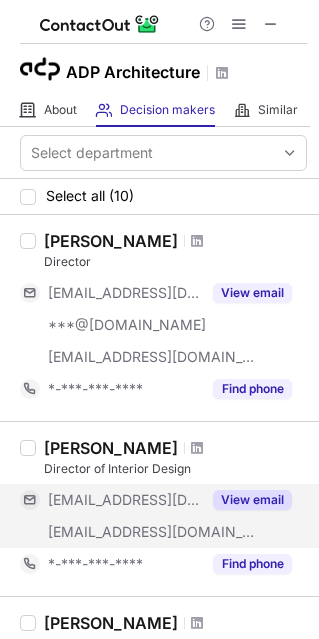click on "View email" at bounding box center [252, 500] 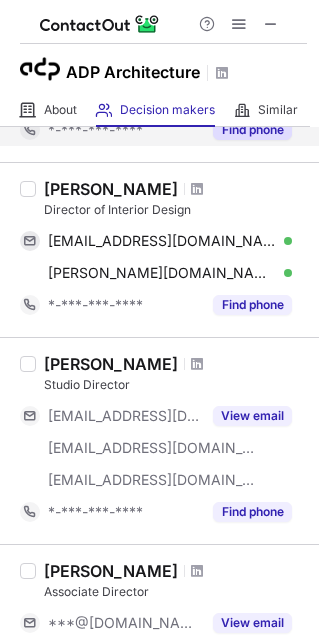 scroll, scrollTop: 266, scrollLeft: 0, axis: vertical 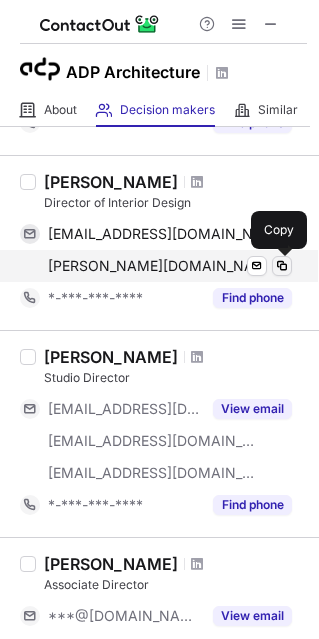 click at bounding box center (282, 266) 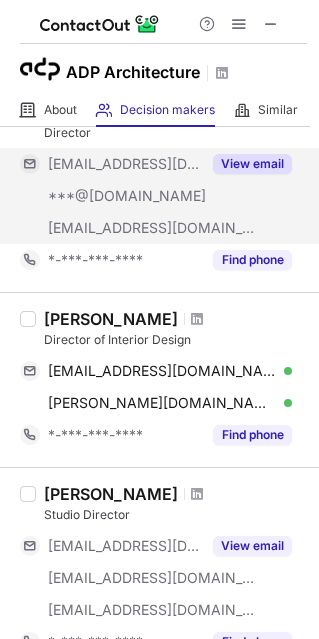 scroll, scrollTop: 0, scrollLeft: 0, axis: both 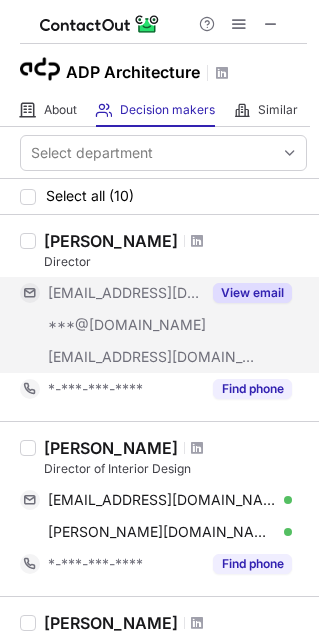 click on "View email" at bounding box center (252, 293) 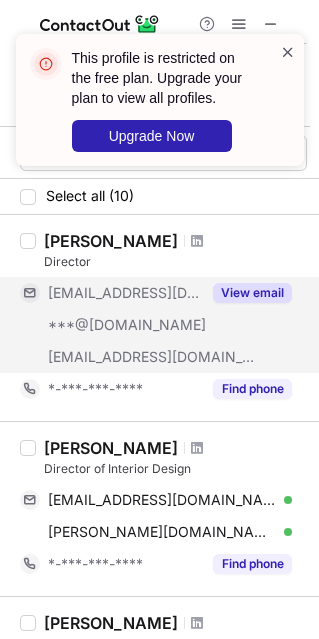 click at bounding box center [288, 52] 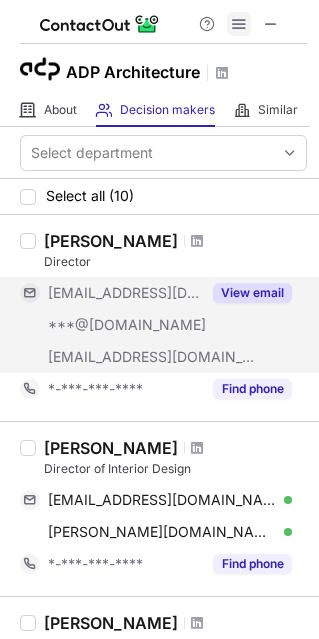click at bounding box center (239, 24) 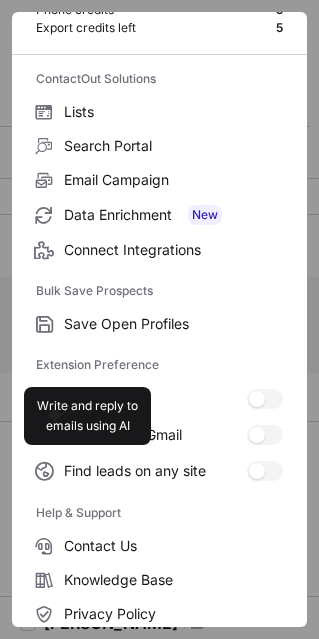 scroll, scrollTop: 193, scrollLeft: 0, axis: vertical 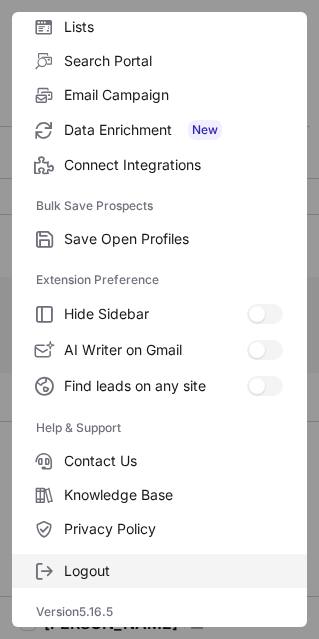 click on "Logout" at bounding box center [173, 571] 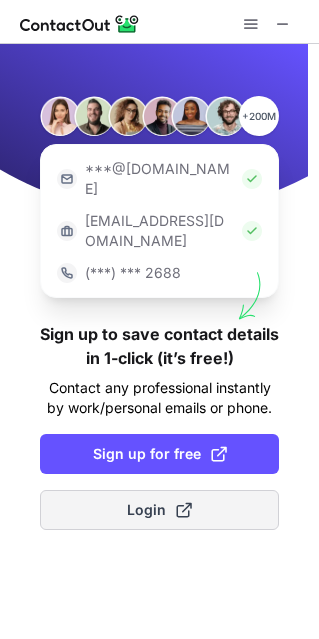 click on "Login" at bounding box center (159, 510) 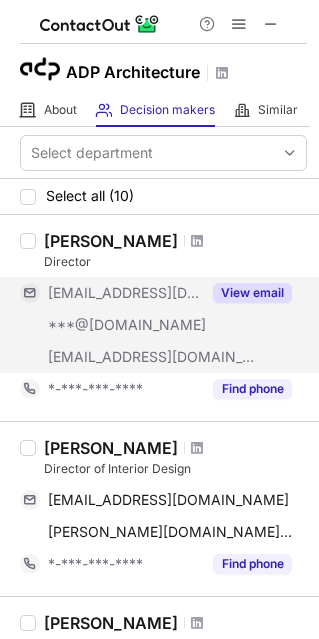 click on "View email" at bounding box center [252, 293] 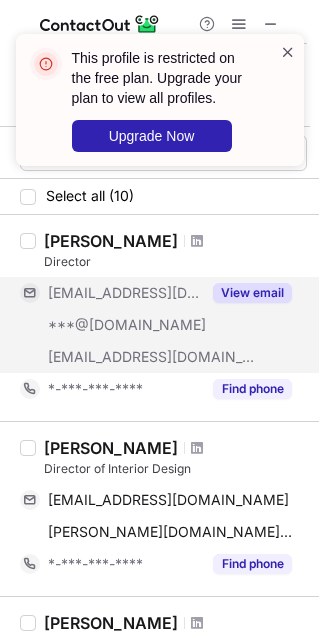 click at bounding box center (288, 52) 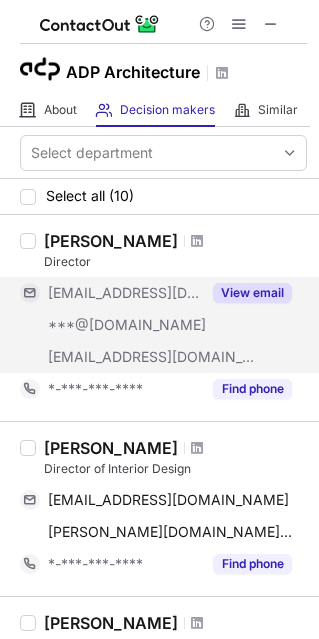 click on "This profile is restricted on the free plan. Upgrade your plan to view all profiles. Upgrade Now" at bounding box center (160, 108) 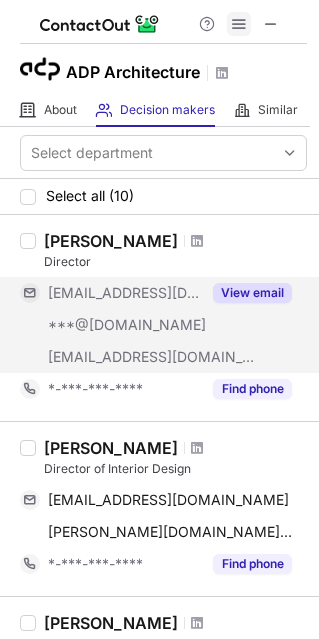 click at bounding box center (239, 24) 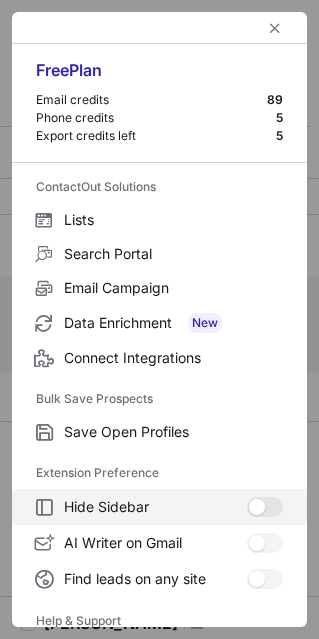 scroll, scrollTop: 193, scrollLeft: 0, axis: vertical 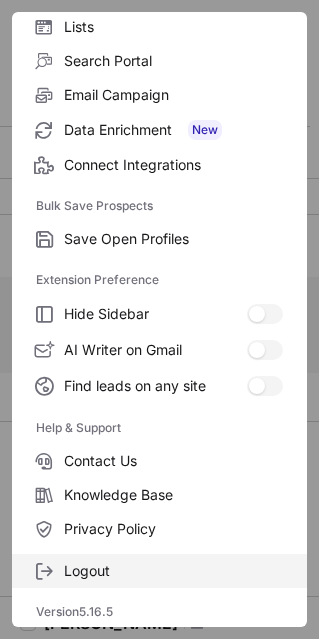 click on "Logout" at bounding box center (159, 571) 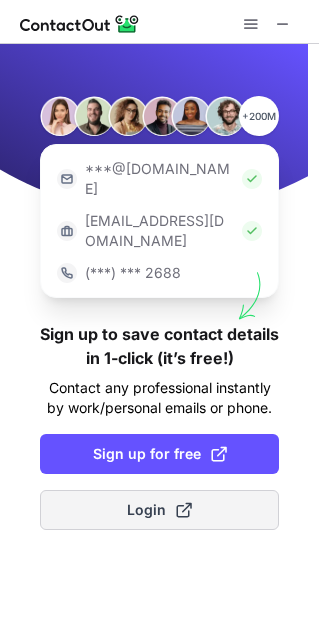click on "Login" at bounding box center [159, 510] 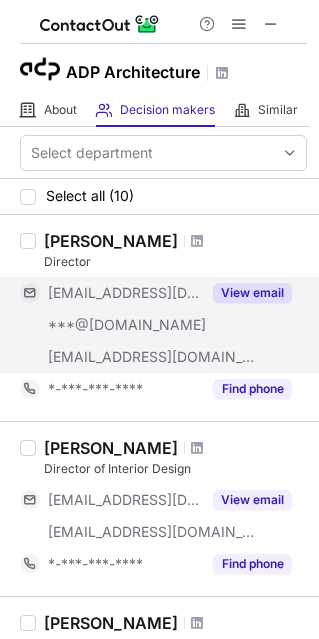 click on "View email" at bounding box center (252, 293) 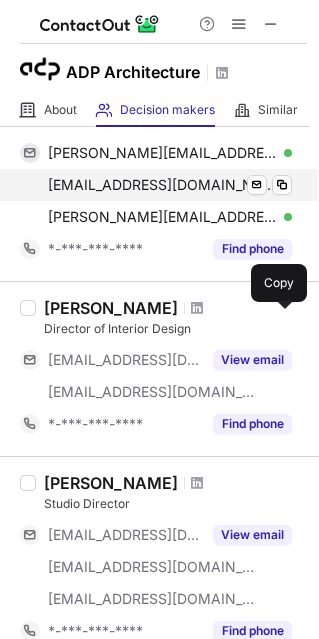 scroll, scrollTop: 266, scrollLeft: 0, axis: vertical 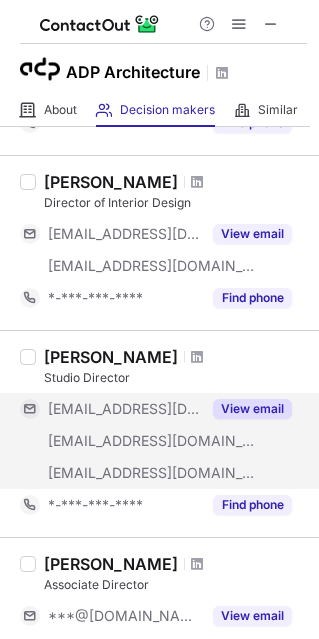 click on "View email" at bounding box center (252, 409) 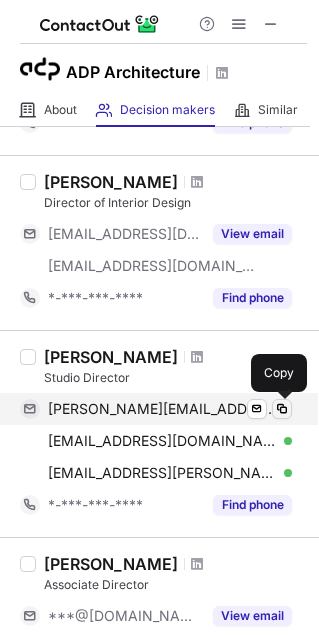 click at bounding box center (282, 409) 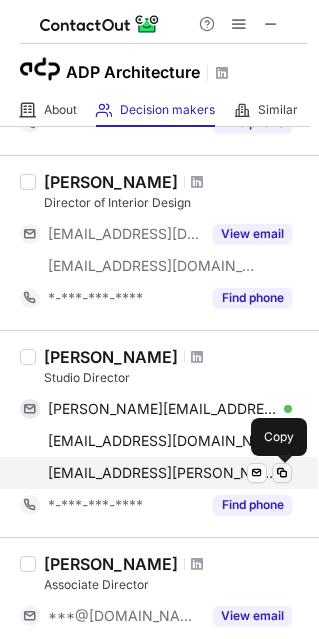 click at bounding box center [282, 473] 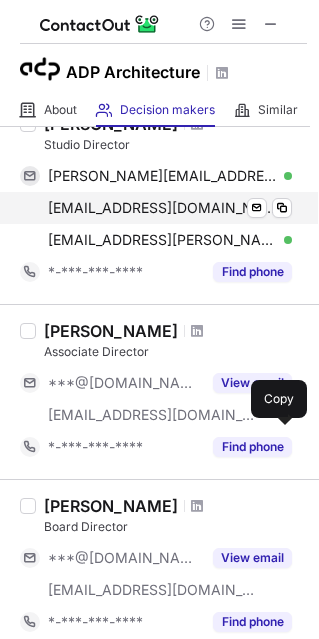 scroll, scrollTop: 533, scrollLeft: 0, axis: vertical 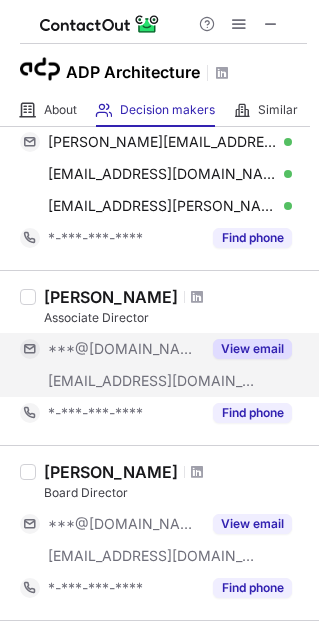 click on "View email" at bounding box center [252, 349] 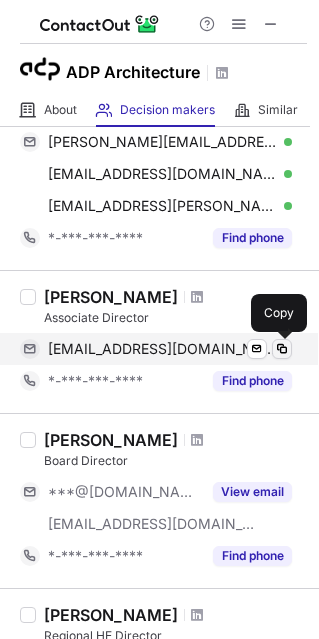 click at bounding box center (282, 349) 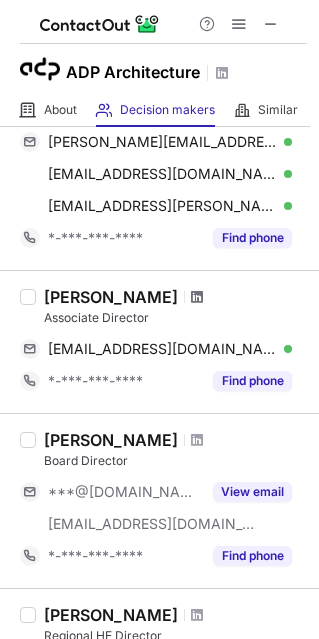 click at bounding box center [197, 297] 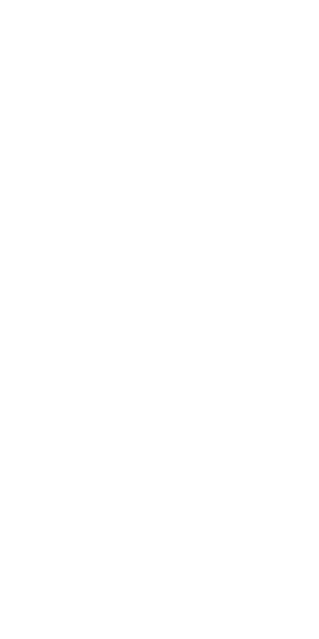 scroll, scrollTop: 0, scrollLeft: 0, axis: both 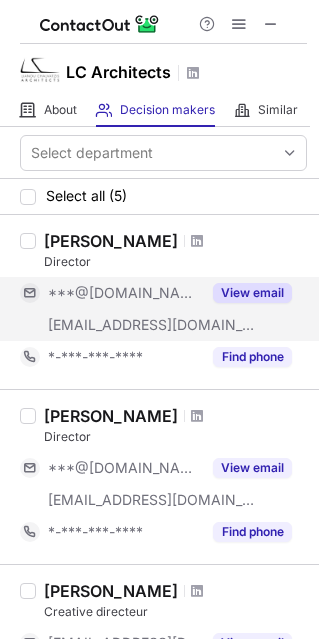 click on "View email" at bounding box center [252, 293] 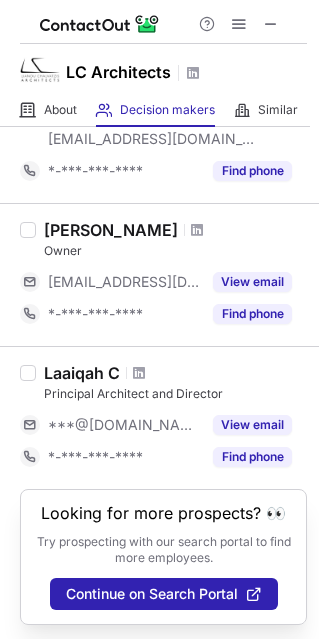 scroll, scrollTop: 537, scrollLeft: 0, axis: vertical 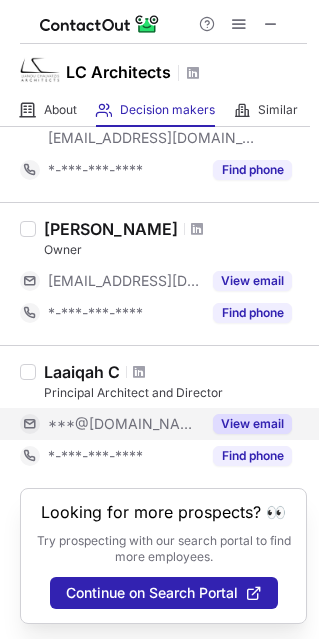 click on "View email" at bounding box center [252, 424] 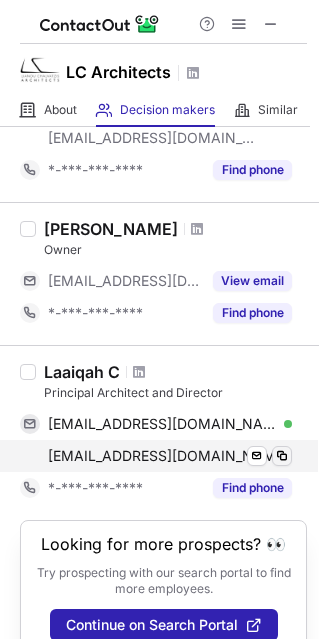 click at bounding box center [282, 456] 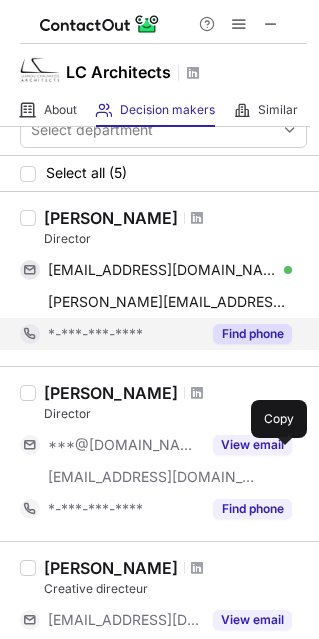 scroll, scrollTop: 4, scrollLeft: 0, axis: vertical 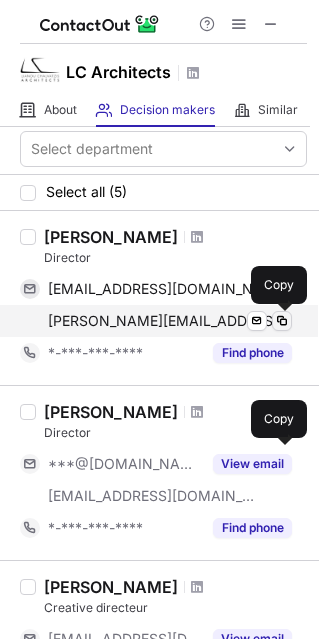 click at bounding box center (282, 321) 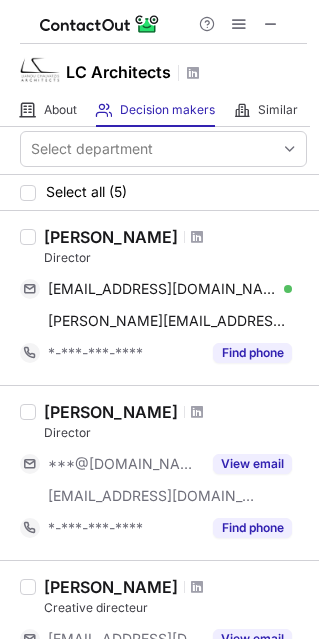 scroll, scrollTop: 0, scrollLeft: 0, axis: both 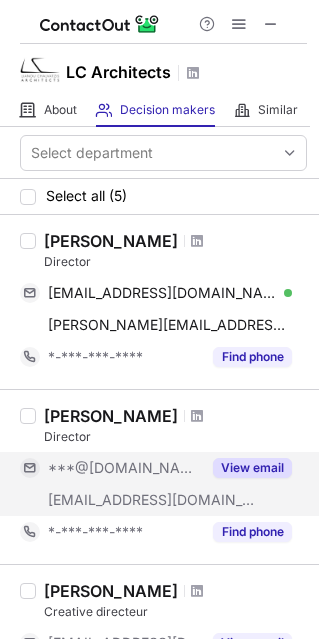 click on "View email" at bounding box center [252, 468] 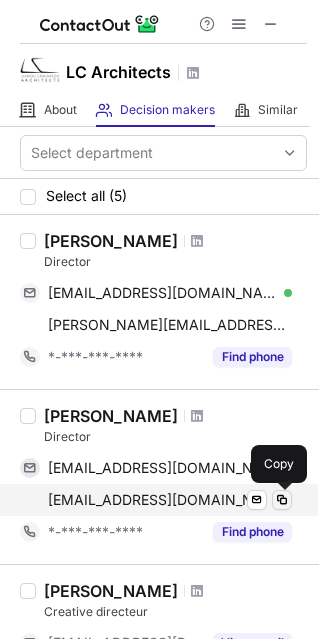 click at bounding box center (282, 500) 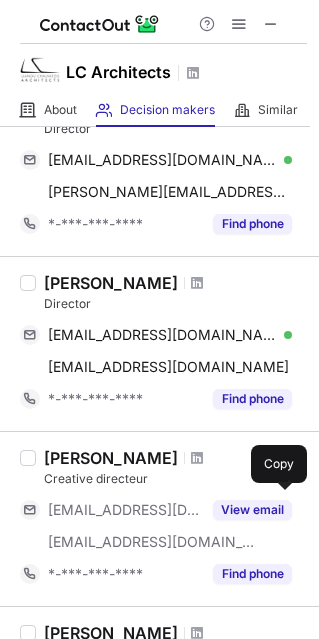 scroll, scrollTop: 266, scrollLeft: 0, axis: vertical 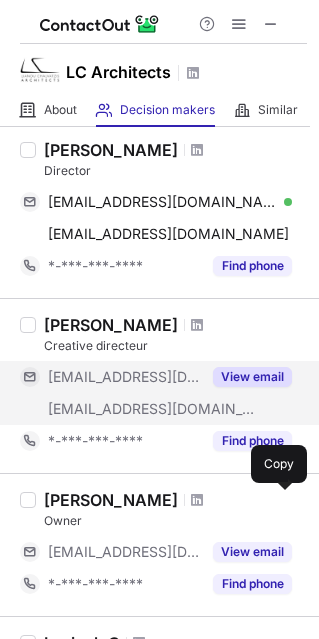 click on "View email" at bounding box center (252, 377) 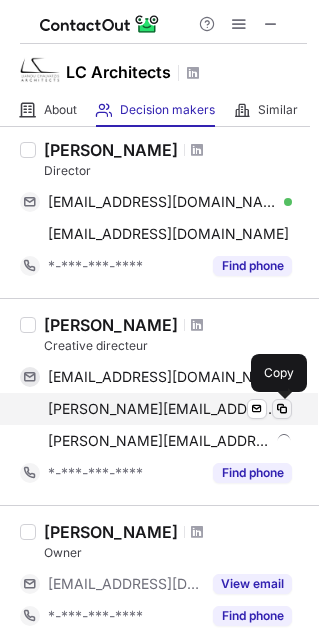click at bounding box center (282, 409) 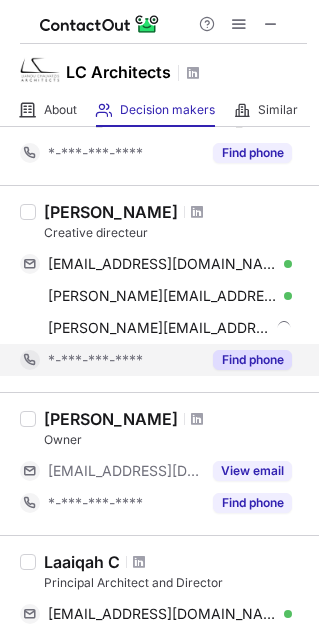 scroll, scrollTop: 533, scrollLeft: 0, axis: vertical 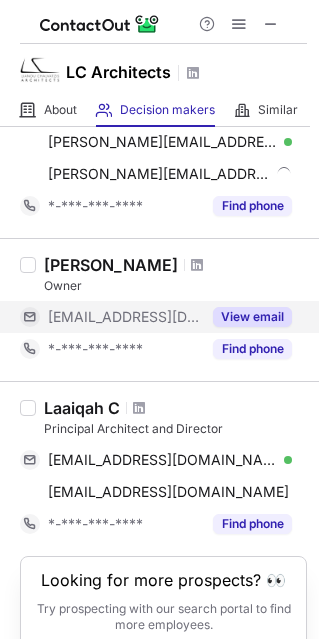 click on "View email" at bounding box center [252, 317] 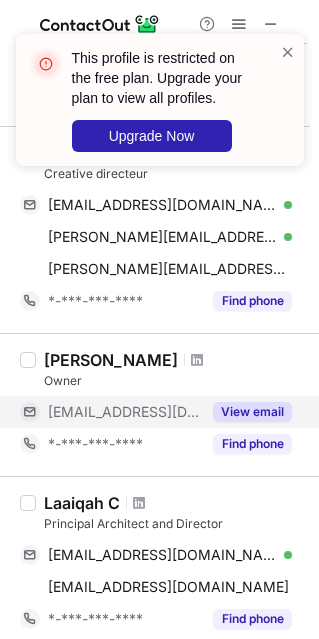 scroll, scrollTop: 400, scrollLeft: 0, axis: vertical 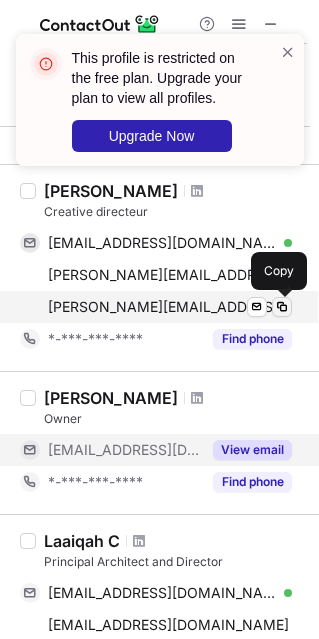 click at bounding box center (282, 307) 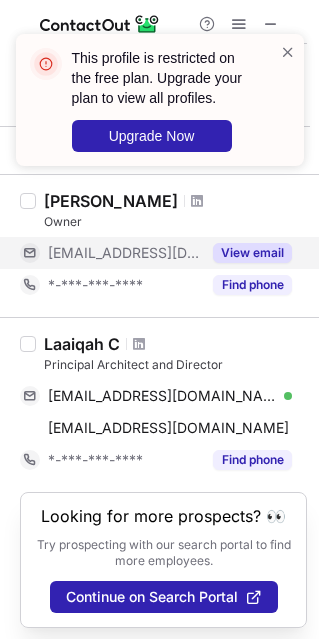 scroll, scrollTop: 601, scrollLeft: 0, axis: vertical 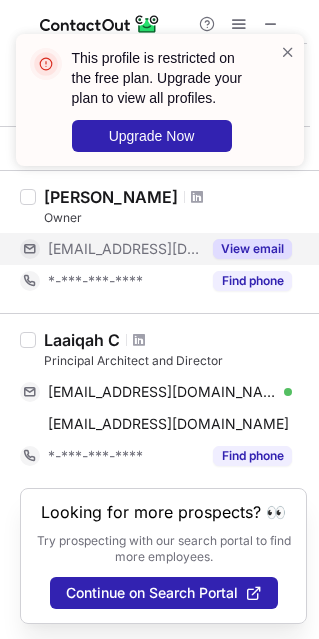 click on "This profile is restricted on the free plan. Upgrade your plan to view all profiles. Upgrade Now" at bounding box center [160, 108] 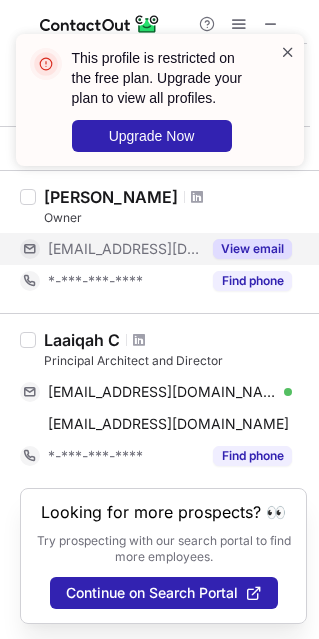 click at bounding box center [288, 52] 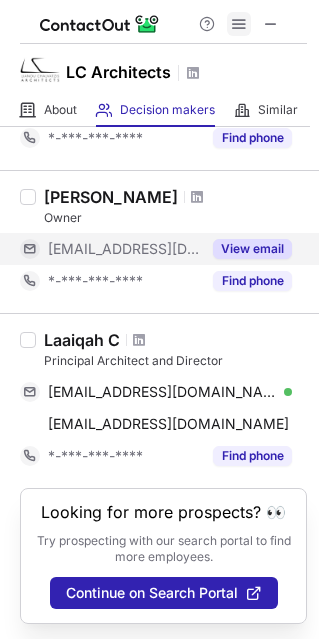 click at bounding box center [239, 24] 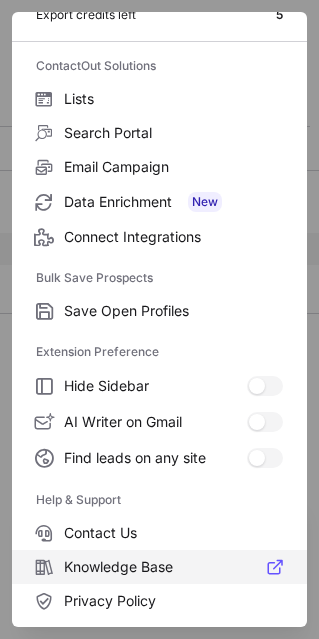 scroll, scrollTop: 193, scrollLeft: 0, axis: vertical 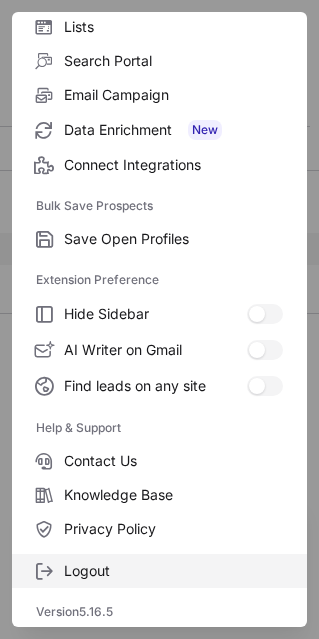 click on "Logout" at bounding box center (173, 571) 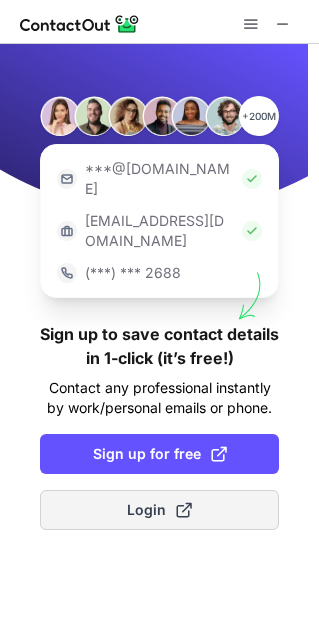 click on "Login" at bounding box center (159, 510) 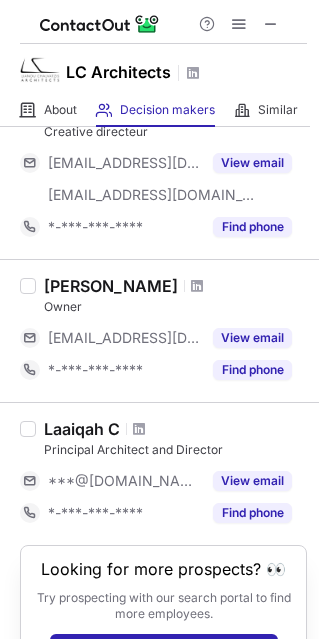 scroll, scrollTop: 533, scrollLeft: 0, axis: vertical 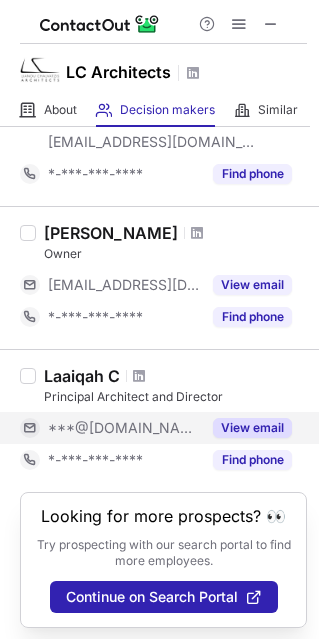 click on "View email" at bounding box center [252, 428] 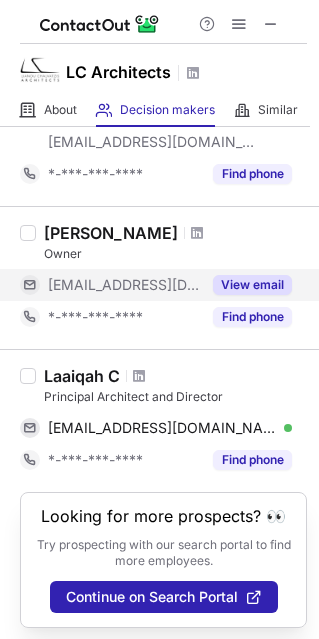 click on "View email" at bounding box center (252, 285) 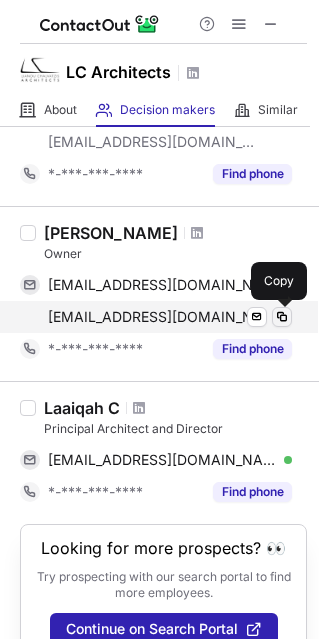 click at bounding box center [282, 317] 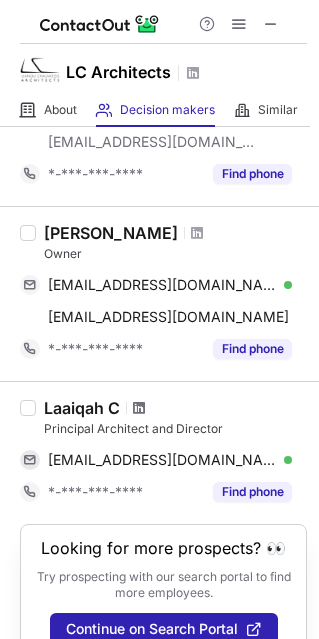 click at bounding box center [139, 408] 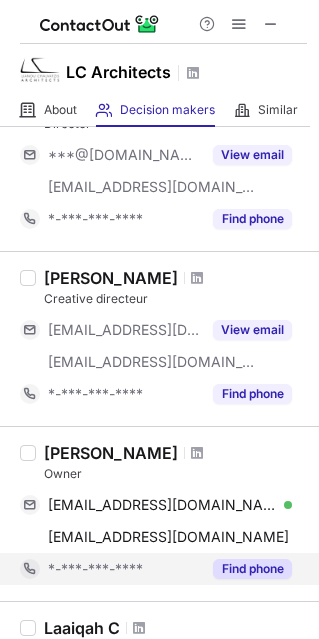 scroll, scrollTop: 303, scrollLeft: 0, axis: vertical 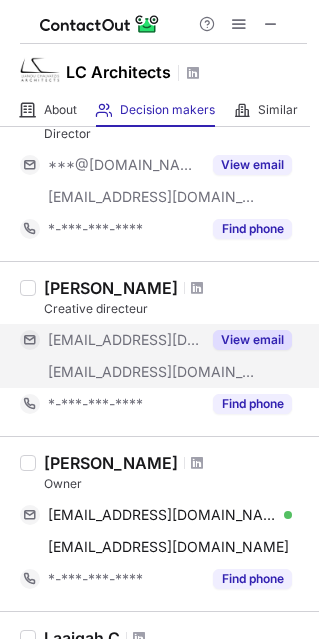 click on "View email" at bounding box center (252, 340) 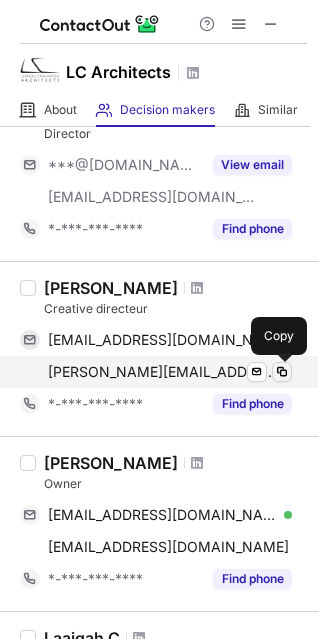 click at bounding box center (282, 372) 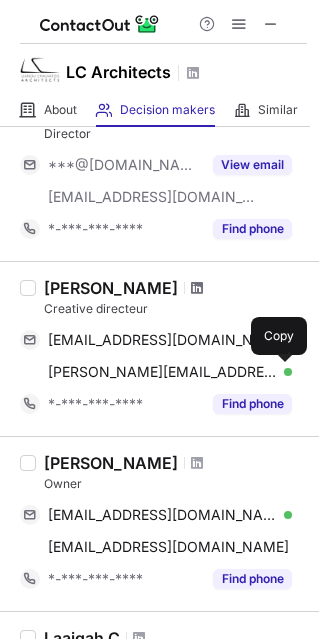 click at bounding box center [197, 288] 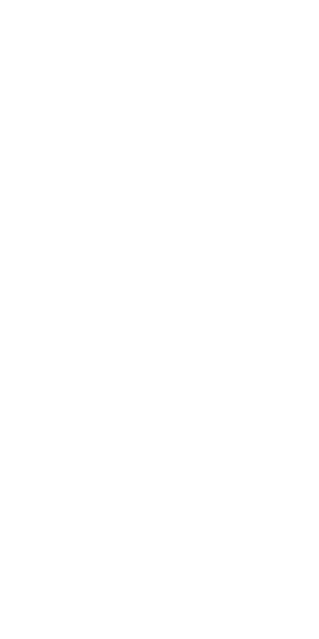 scroll, scrollTop: 0, scrollLeft: 0, axis: both 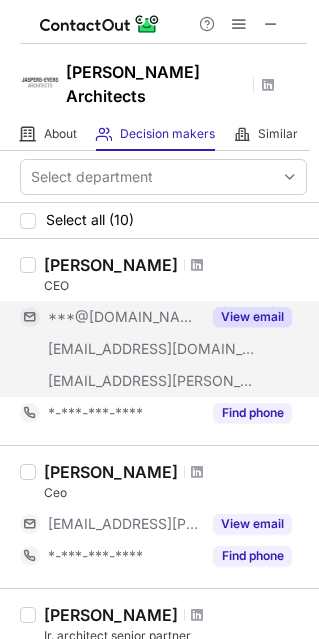 click on "View email" at bounding box center [252, 317] 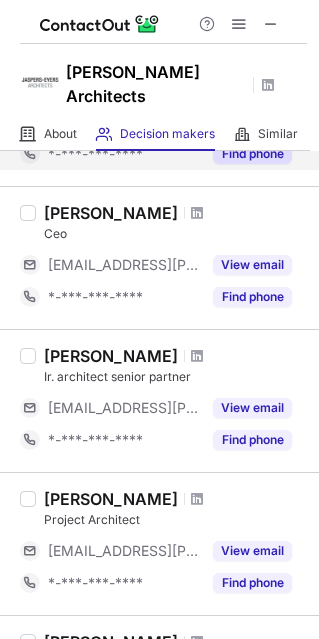 scroll, scrollTop: 266, scrollLeft: 0, axis: vertical 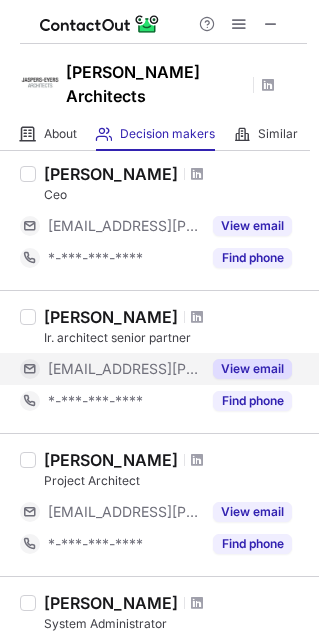 click on "View email" at bounding box center (252, 369) 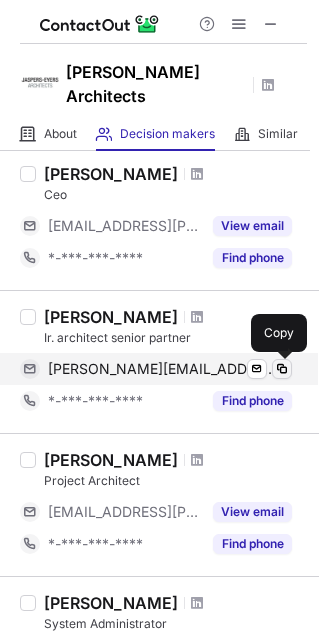 click at bounding box center [282, 369] 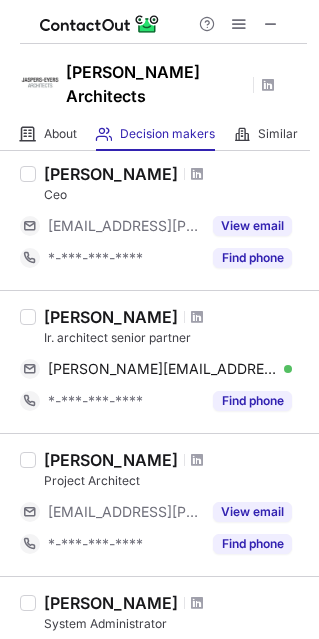 scroll, scrollTop: 0, scrollLeft: 0, axis: both 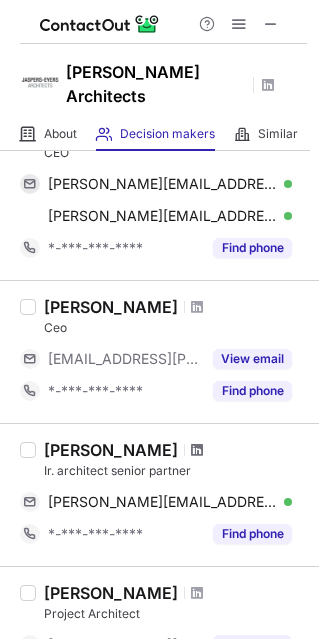 click at bounding box center (197, 450) 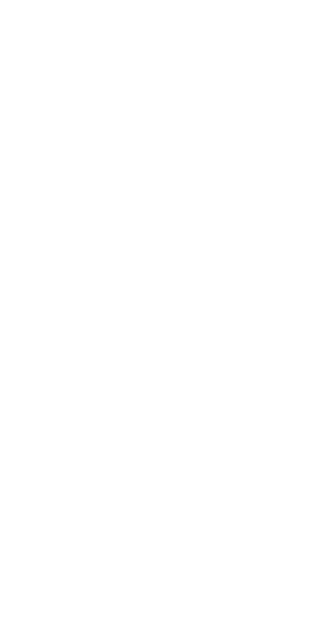scroll, scrollTop: 0, scrollLeft: 0, axis: both 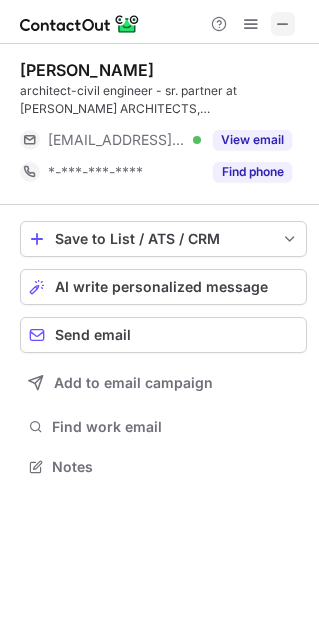 click at bounding box center (283, 24) 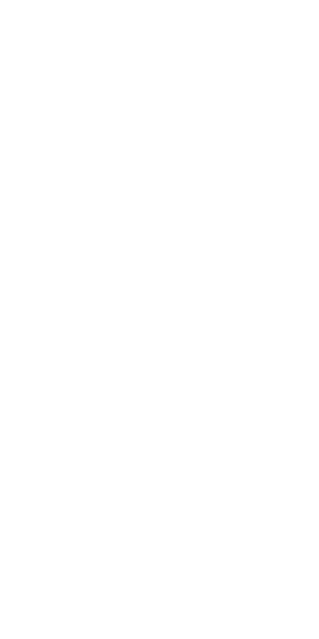 scroll, scrollTop: 0, scrollLeft: 0, axis: both 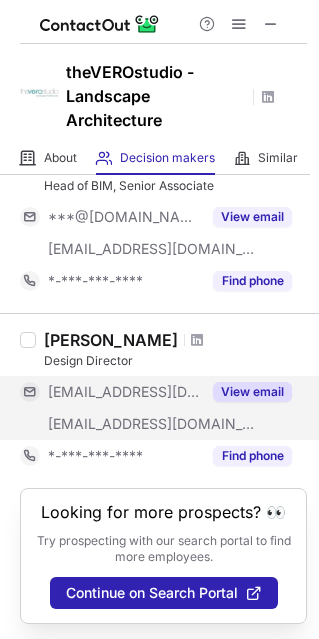 click on "View email" at bounding box center [252, 392] 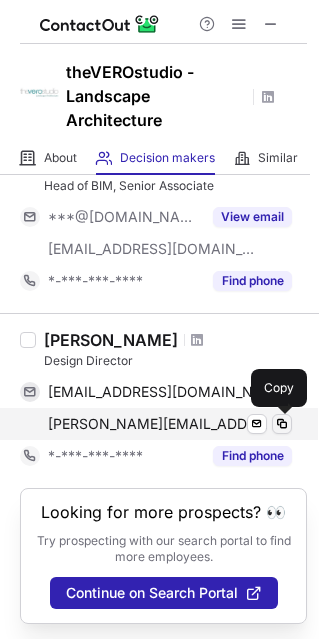 click at bounding box center [282, 424] 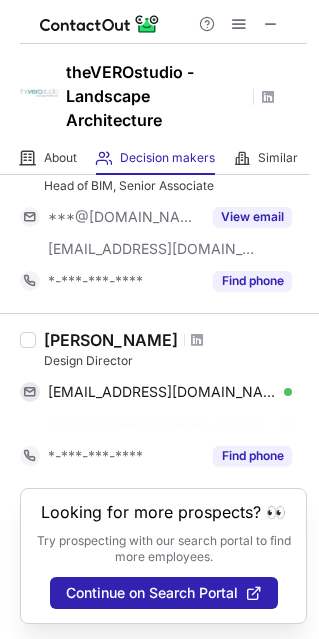 scroll, scrollTop: 235, scrollLeft: 0, axis: vertical 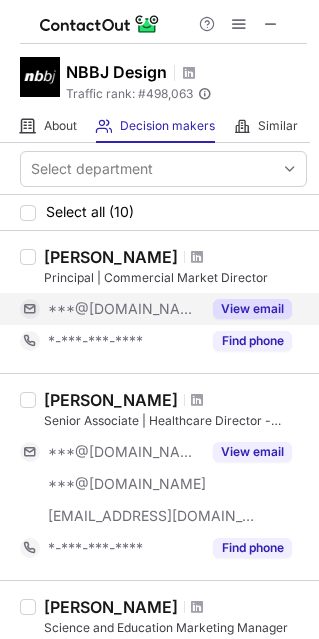 click on "View email" at bounding box center (252, 309) 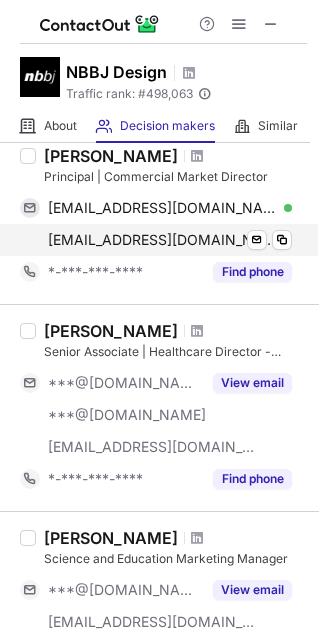 scroll, scrollTop: 133, scrollLeft: 0, axis: vertical 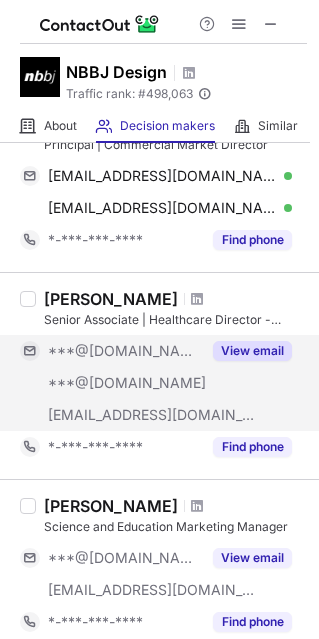 click on "View email" at bounding box center (252, 351) 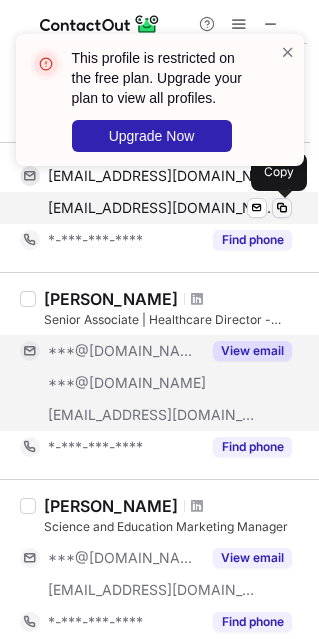 click at bounding box center (282, 208) 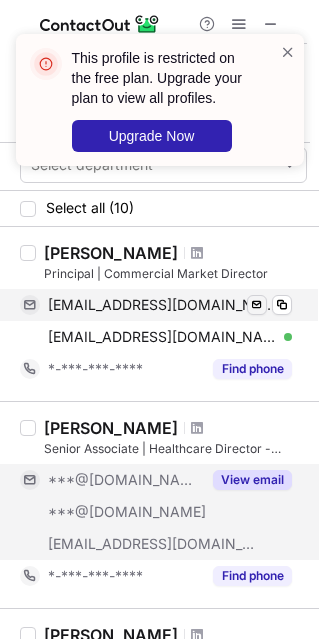 scroll, scrollTop: 0, scrollLeft: 0, axis: both 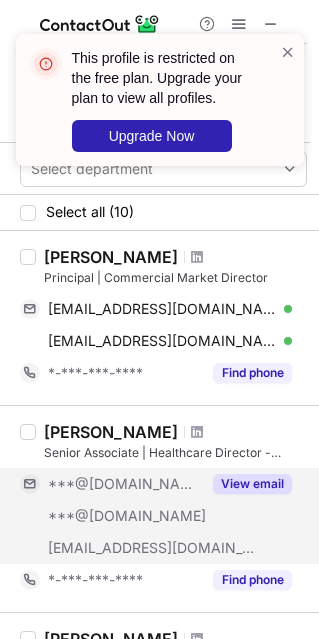 click on "This profile is restricted on the free plan. Upgrade your plan to view all profiles. Upgrade Now" at bounding box center (160, 108) 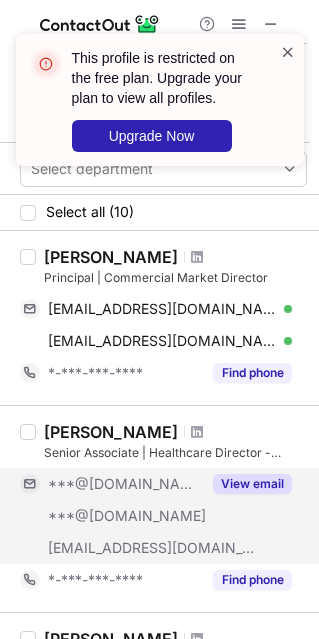 click at bounding box center [288, 52] 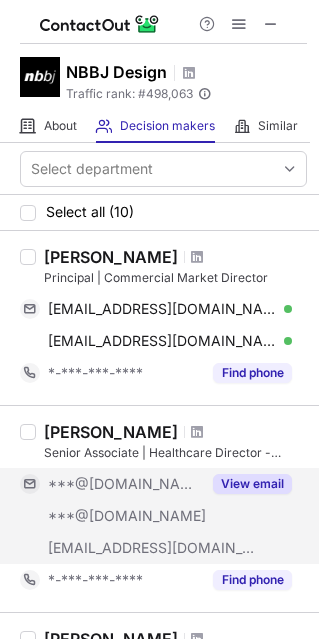 click on "This profile is restricted on the free plan. Upgrade your plan to view all profiles. Upgrade Now" at bounding box center [160, 108] 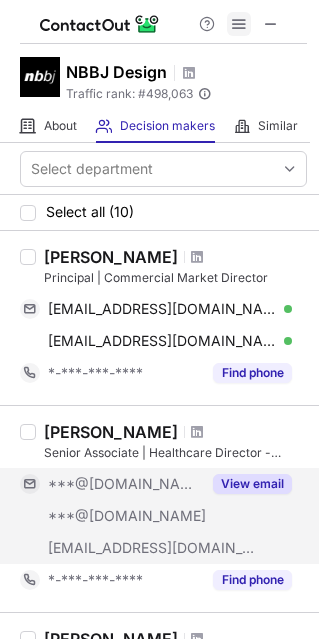 click at bounding box center [239, 24] 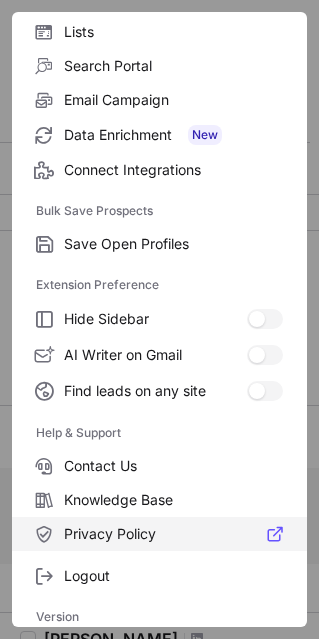 scroll, scrollTop: 193, scrollLeft: 0, axis: vertical 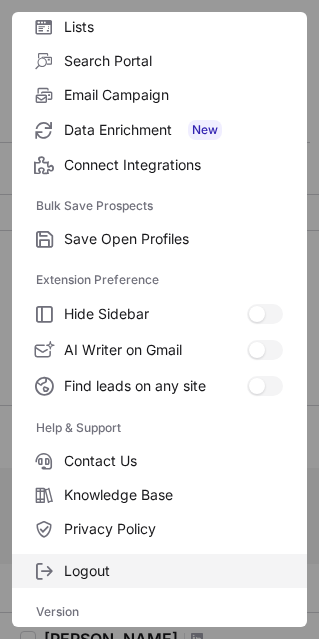 click on "Logout" at bounding box center (173, 571) 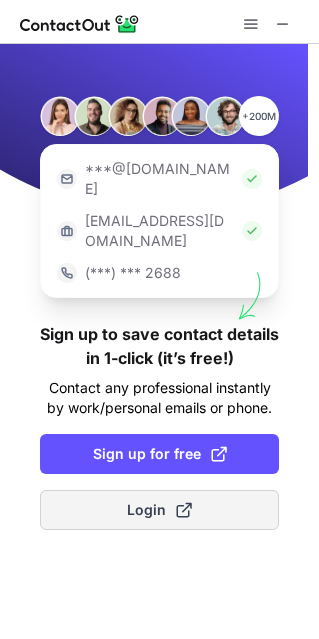 click on "Login" at bounding box center [159, 510] 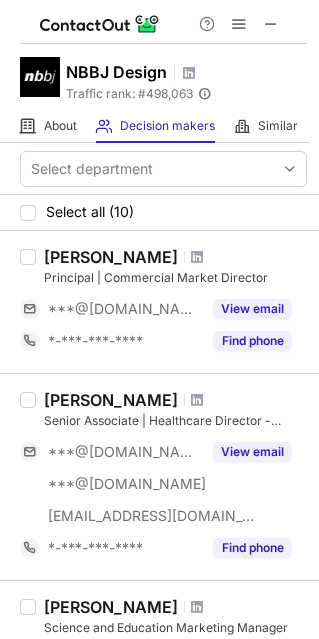 scroll, scrollTop: 133, scrollLeft: 0, axis: vertical 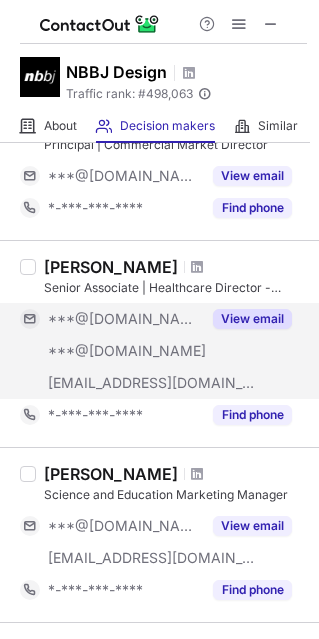 click on "View email" at bounding box center [252, 319] 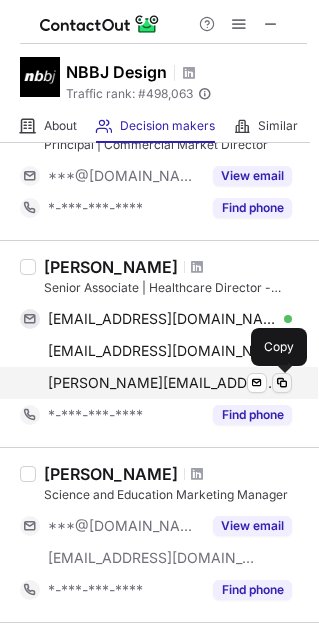 click at bounding box center (282, 383) 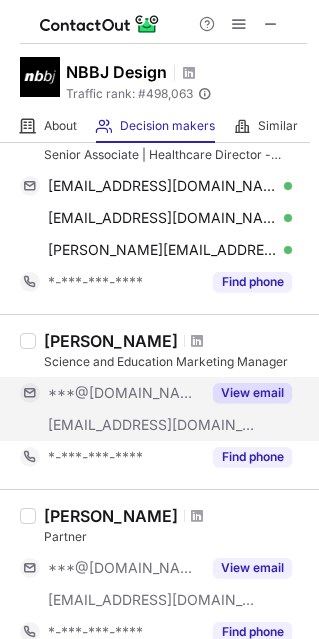 scroll, scrollTop: 400, scrollLeft: 0, axis: vertical 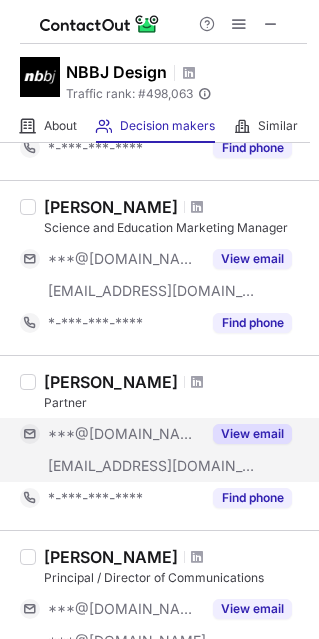 click on "View email" at bounding box center (252, 434) 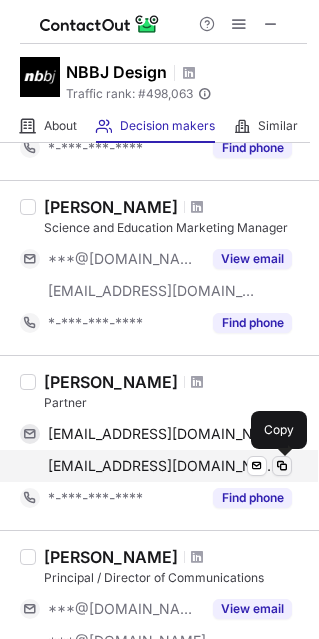 click at bounding box center [282, 466] 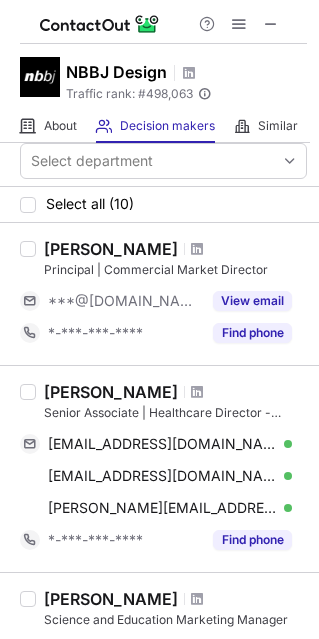 scroll, scrollTop: 0, scrollLeft: 0, axis: both 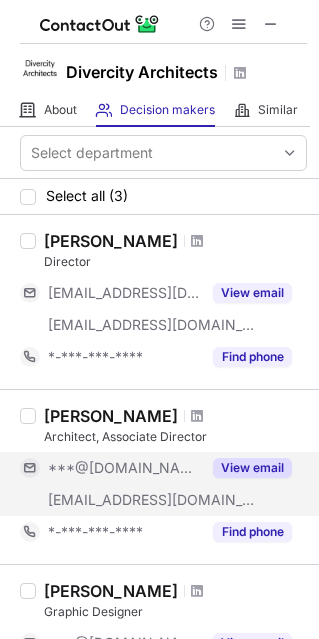 click on "View email" at bounding box center (252, 468) 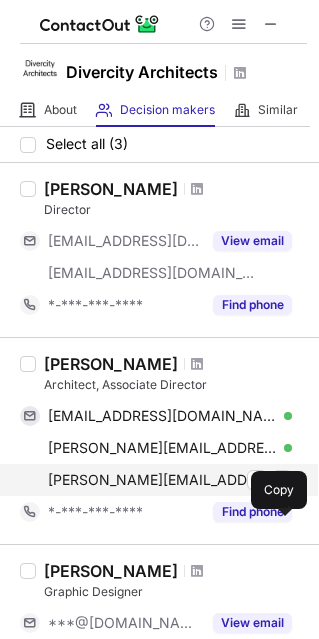 scroll, scrollTop: 133, scrollLeft: 0, axis: vertical 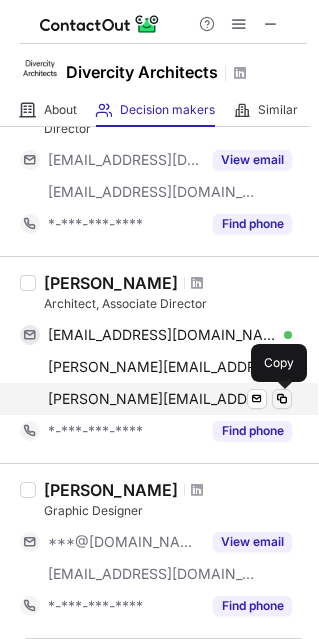 click at bounding box center (282, 399) 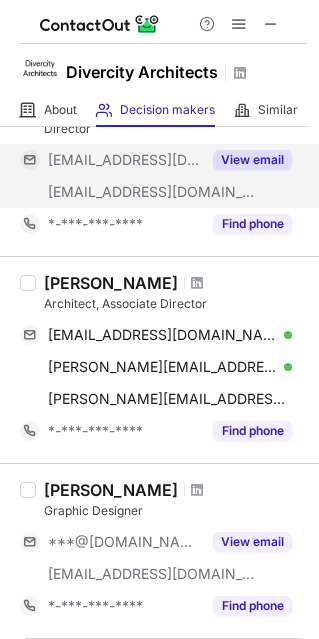 click on "View email" at bounding box center [252, 160] 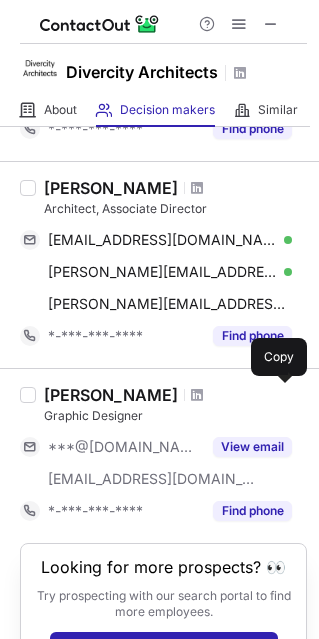 scroll, scrollTop: 266, scrollLeft: 0, axis: vertical 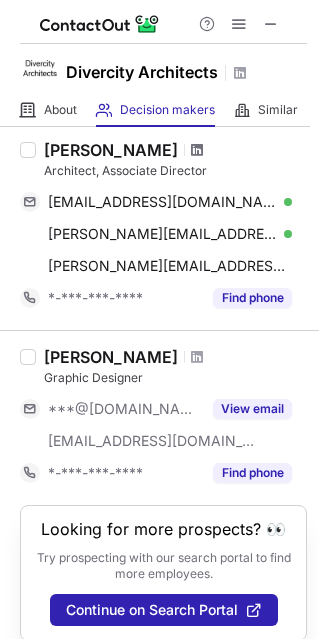 click at bounding box center (197, 150) 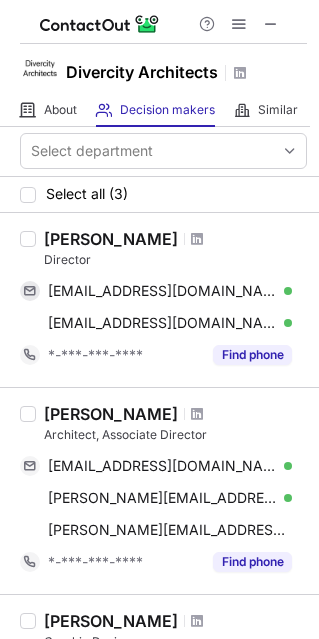 scroll, scrollTop: 0, scrollLeft: 0, axis: both 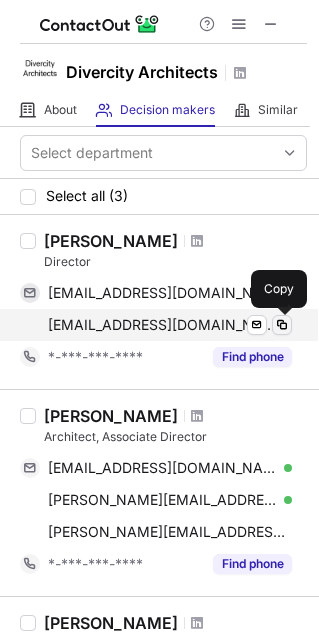 click at bounding box center (282, 325) 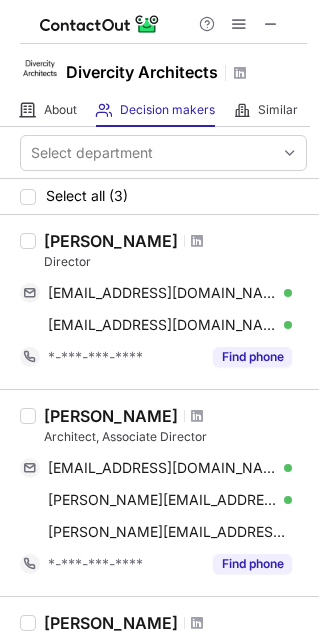 drag, startPoint x: 34, startPoint y: 238, endPoint x: 176, endPoint y: 229, distance: 142.28493 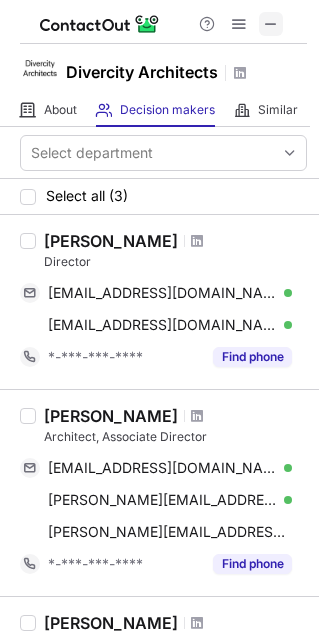click at bounding box center (271, 24) 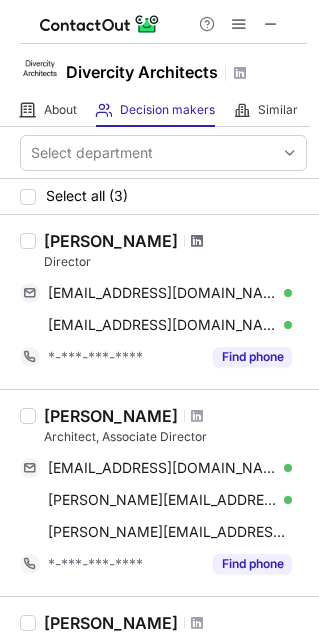 click at bounding box center [197, 241] 